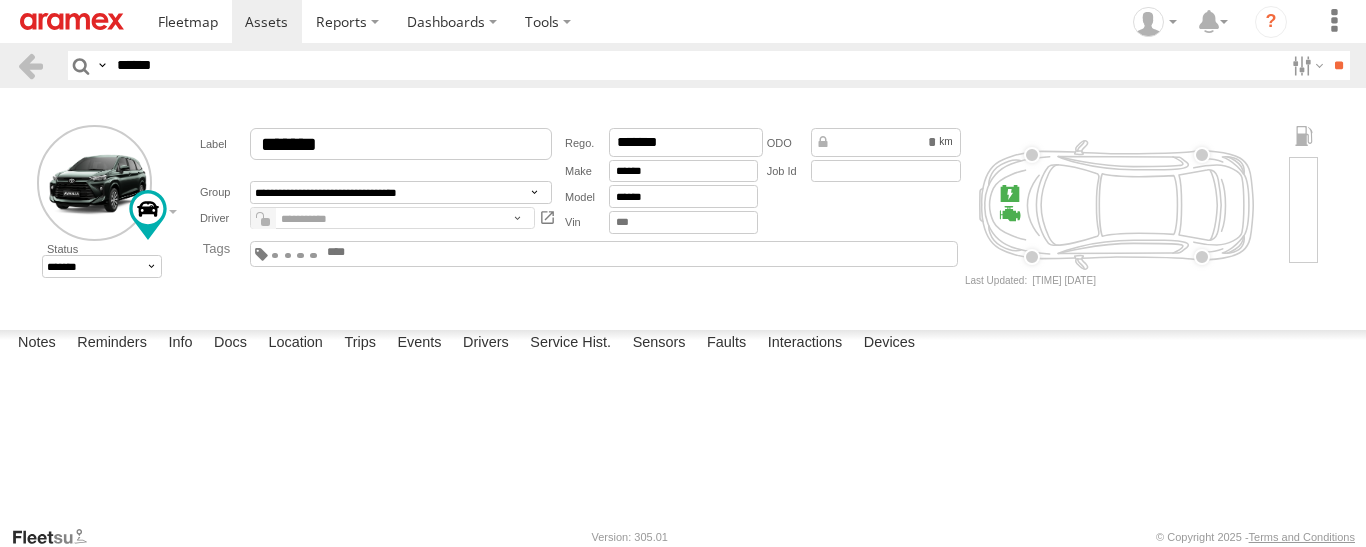 scroll, scrollTop: 0, scrollLeft: 0, axis: both 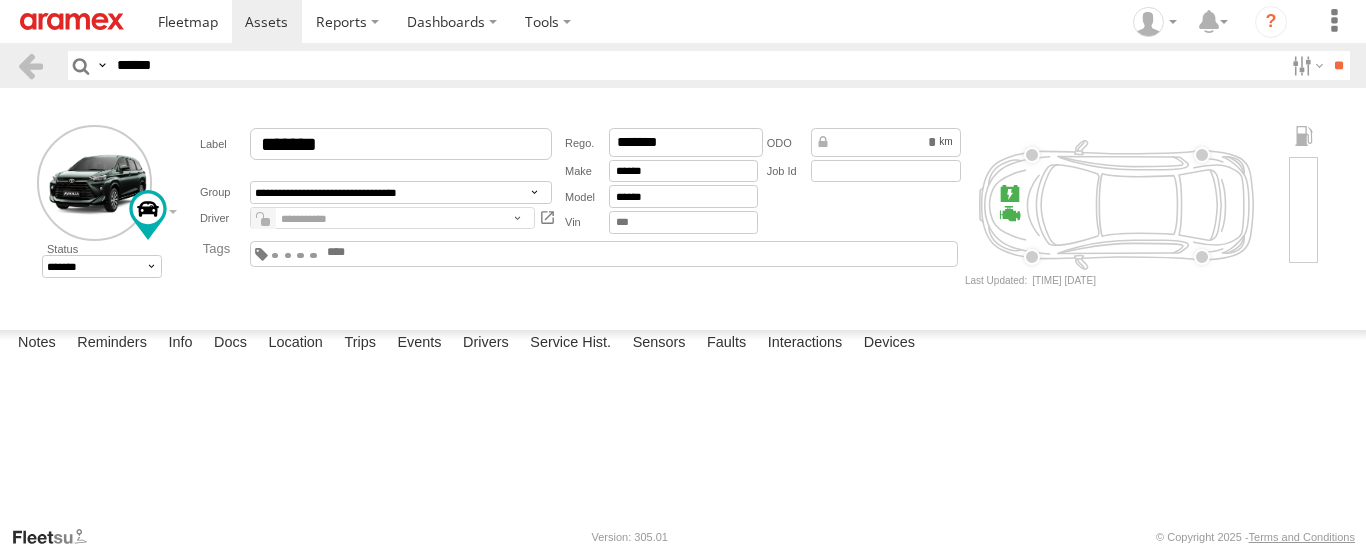 click on "******" at bounding box center [696, 65] 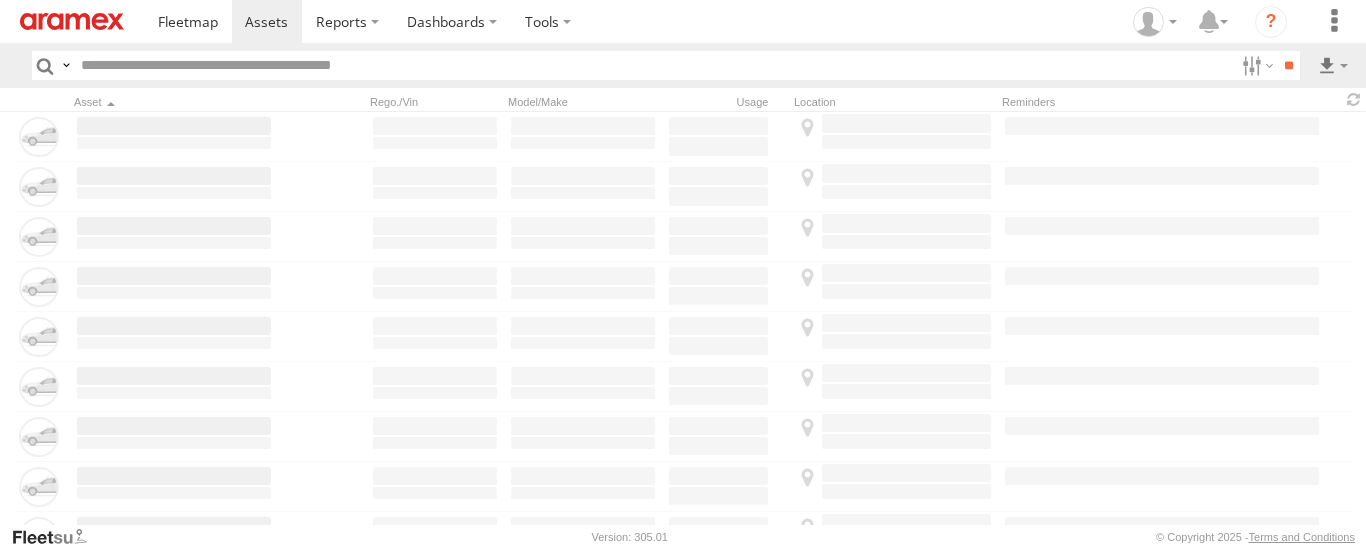 scroll, scrollTop: 0, scrollLeft: 0, axis: both 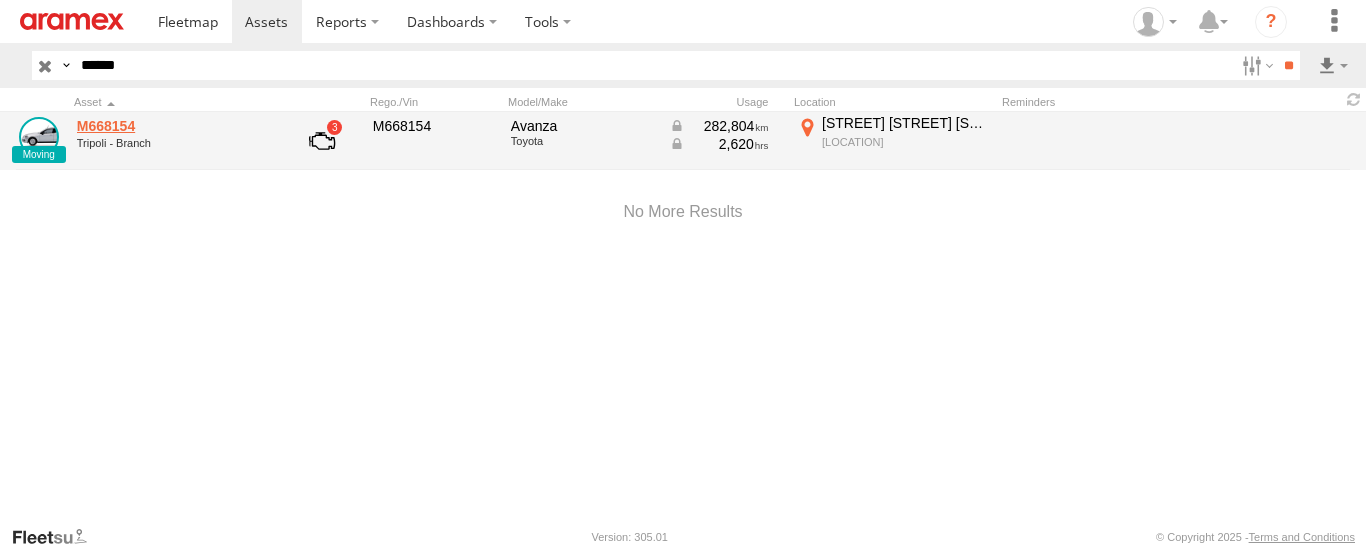 click on "M668154" at bounding box center (174, 126) 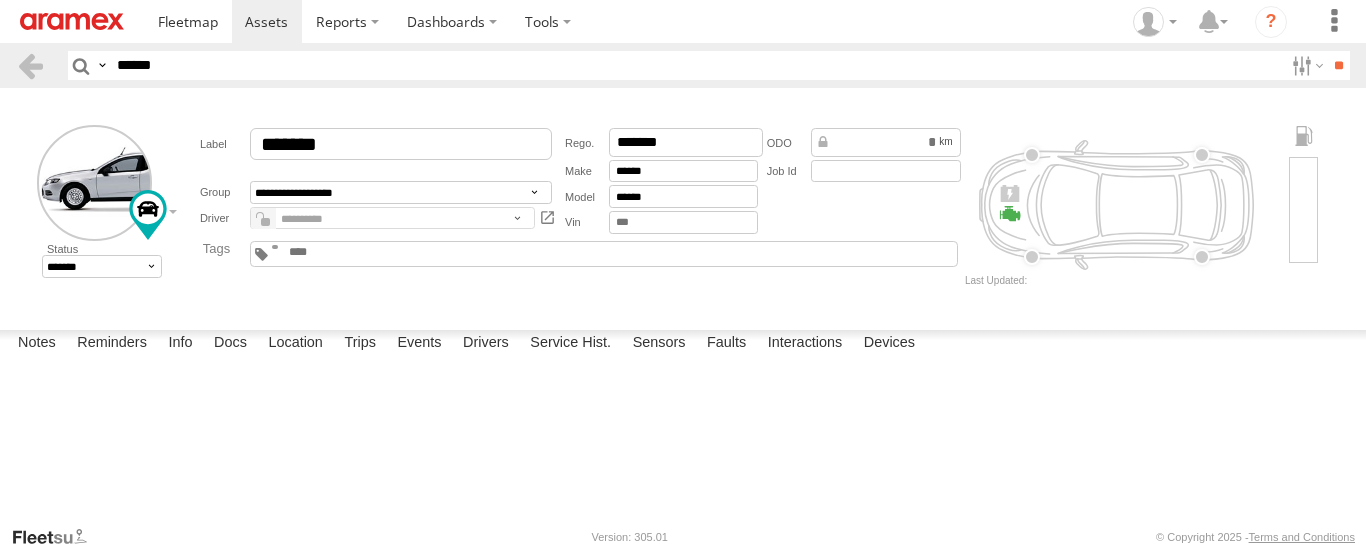 scroll, scrollTop: 0, scrollLeft: 0, axis: both 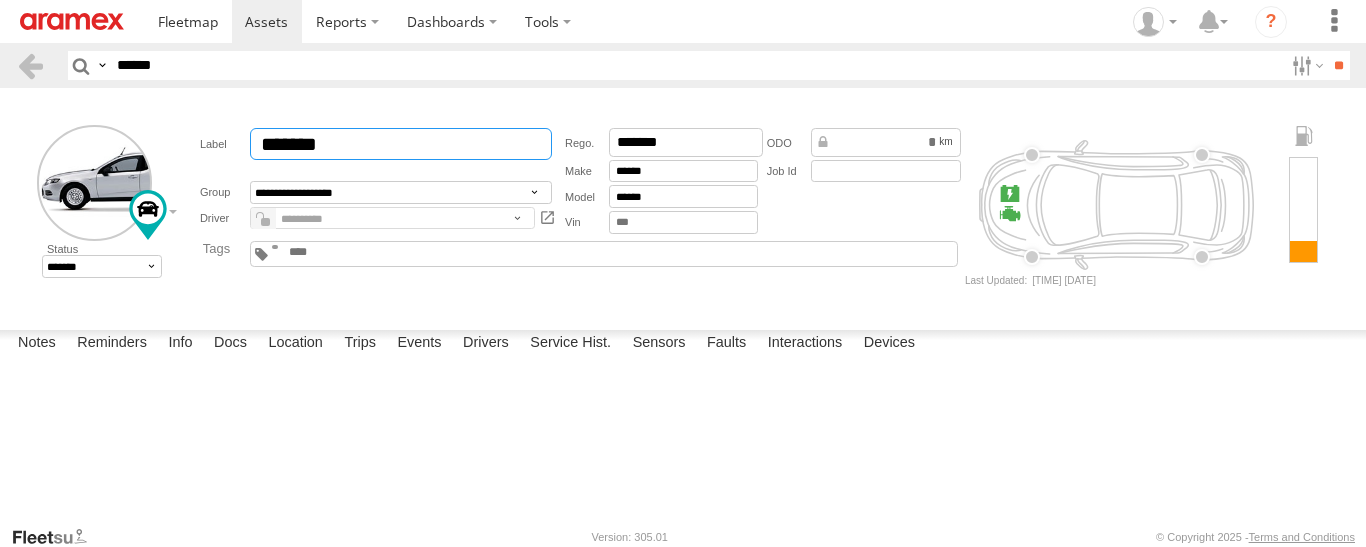drag, startPoint x: 373, startPoint y: 142, endPoint x: 283, endPoint y: 151, distance: 90.44888 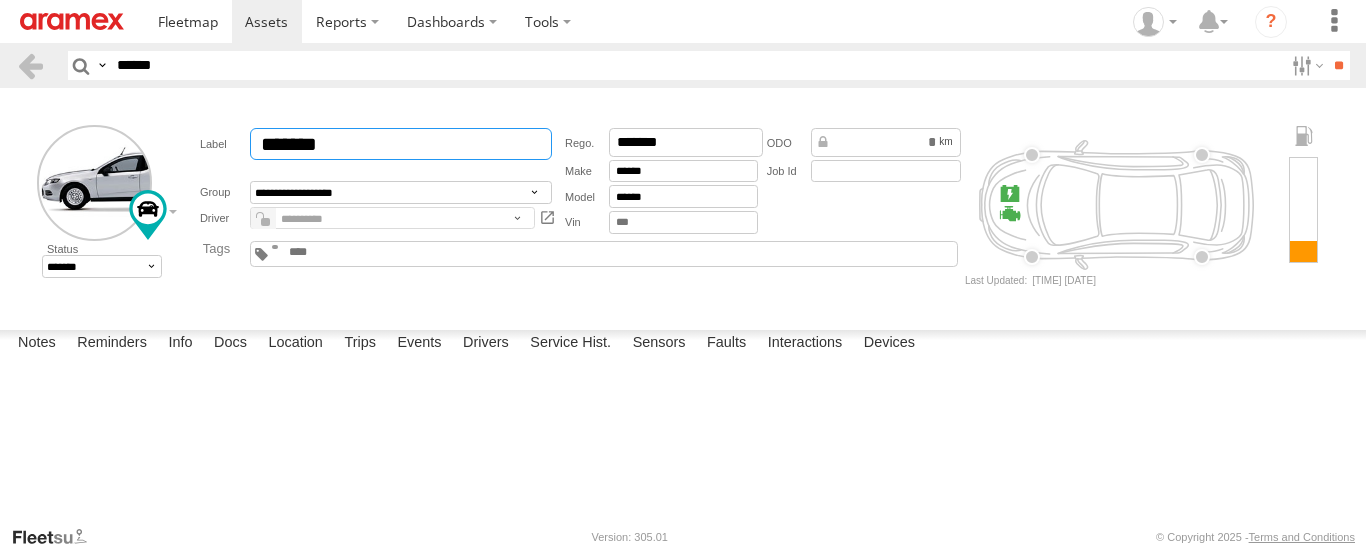 click on "*******" at bounding box center (401, 144) 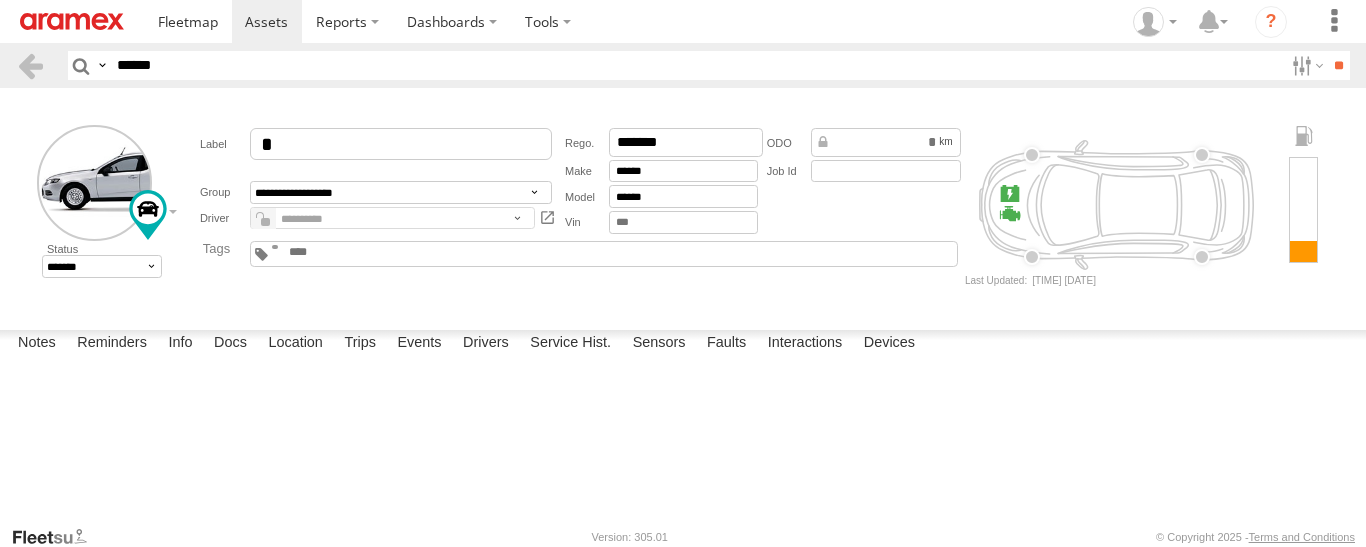 click on "**********" at bounding box center [683, 205] 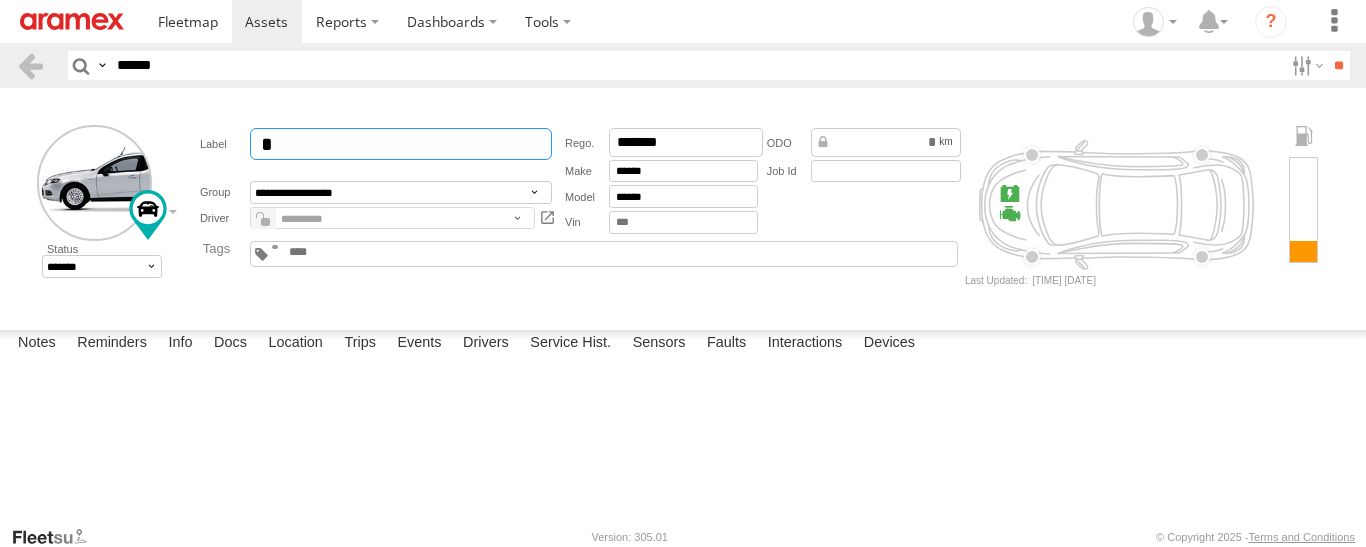 click on "*" at bounding box center [401, 144] 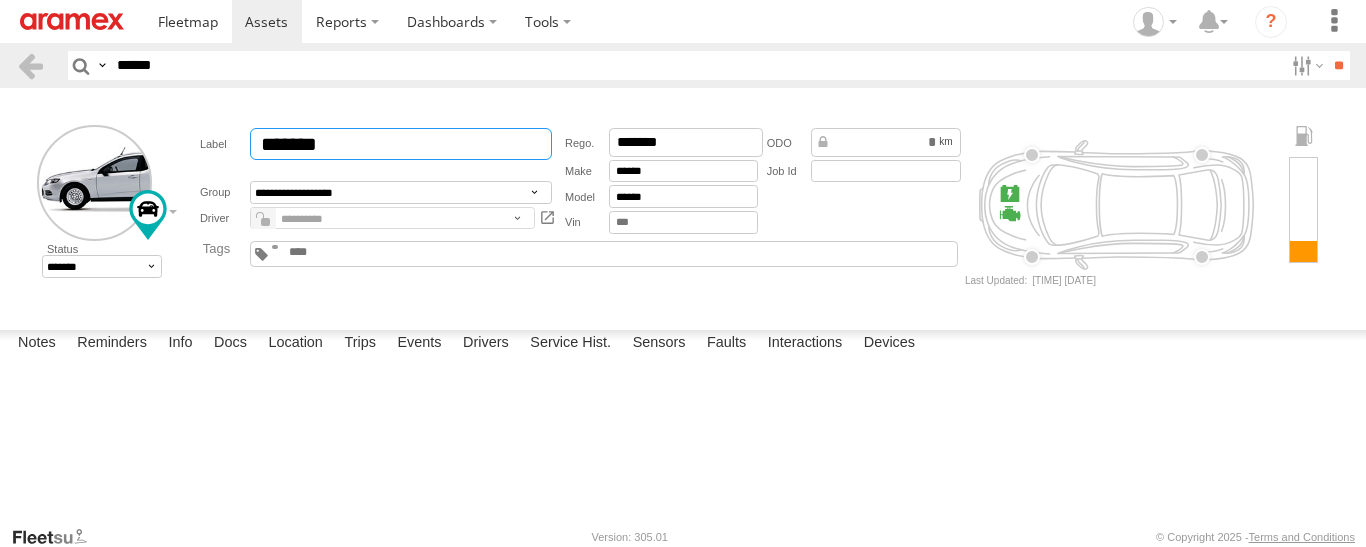 type on "*******" 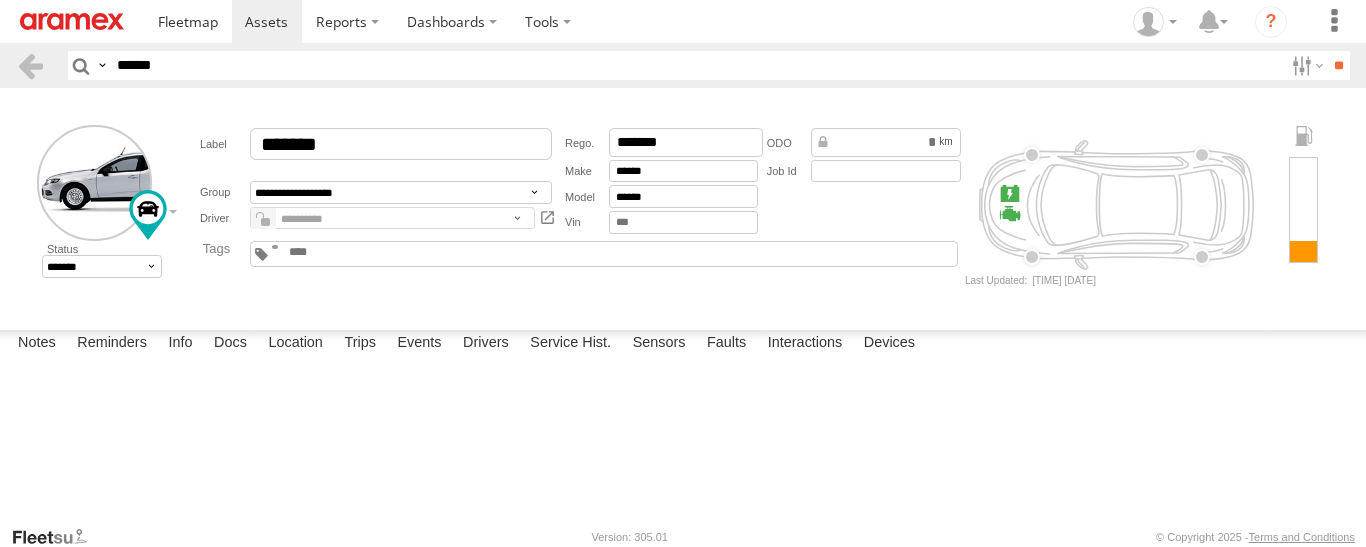 click on "**********" at bounding box center (683, 205) 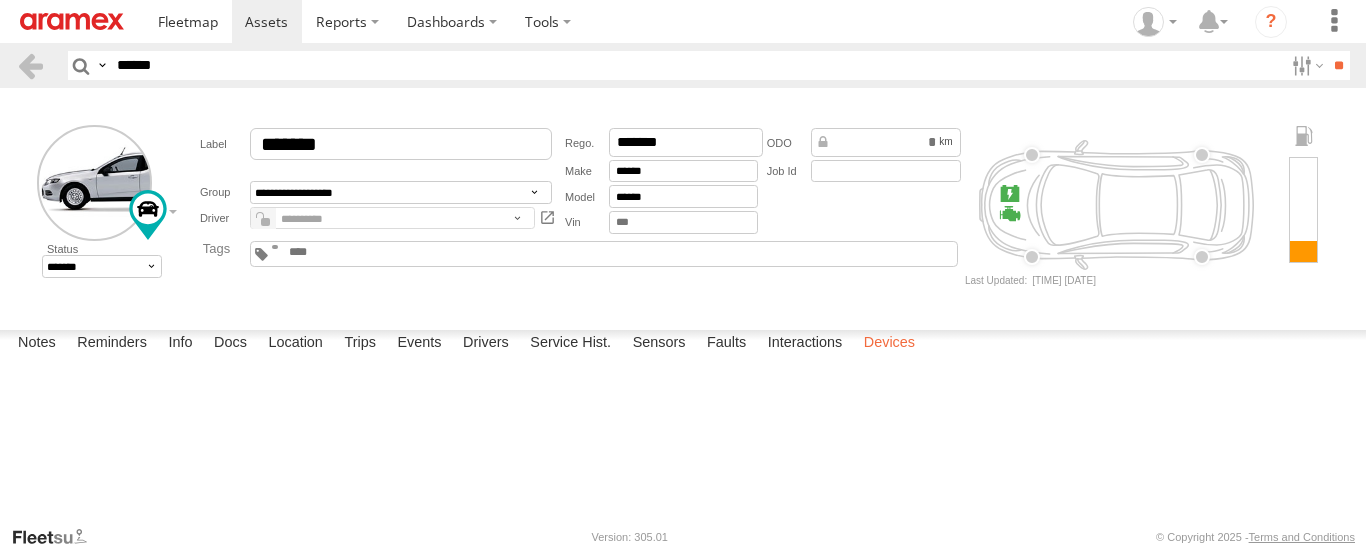 click on "Devices" at bounding box center [889, 344] 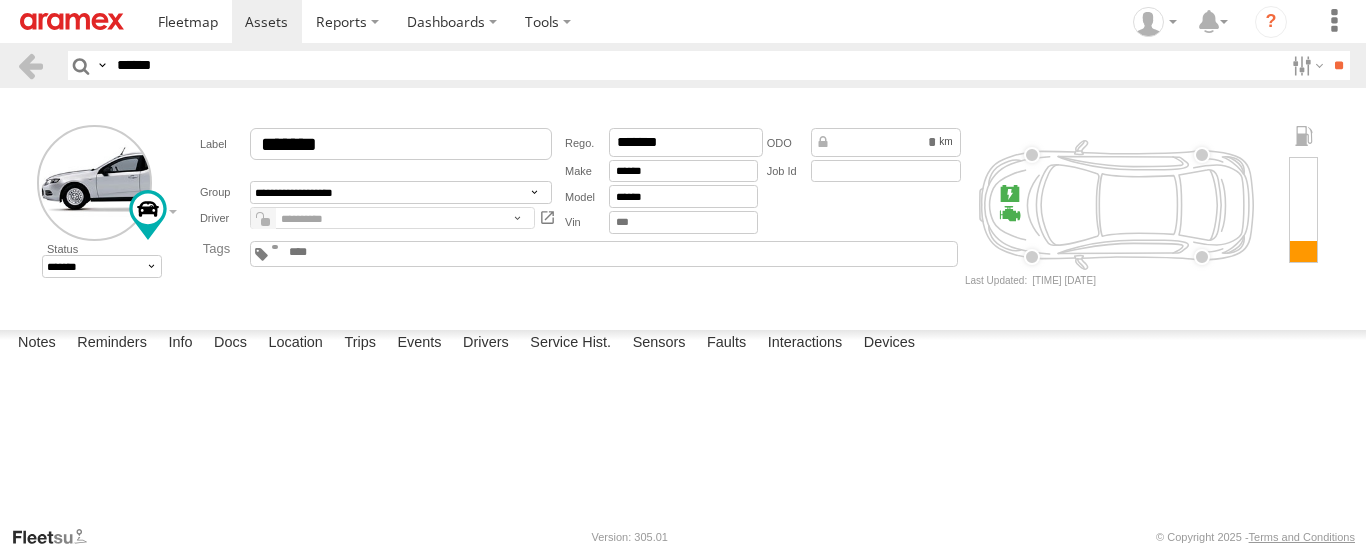 drag, startPoint x: 211, startPoint y: 408, endPoint x: 79, endPoint y: 413, distance: 132.09467 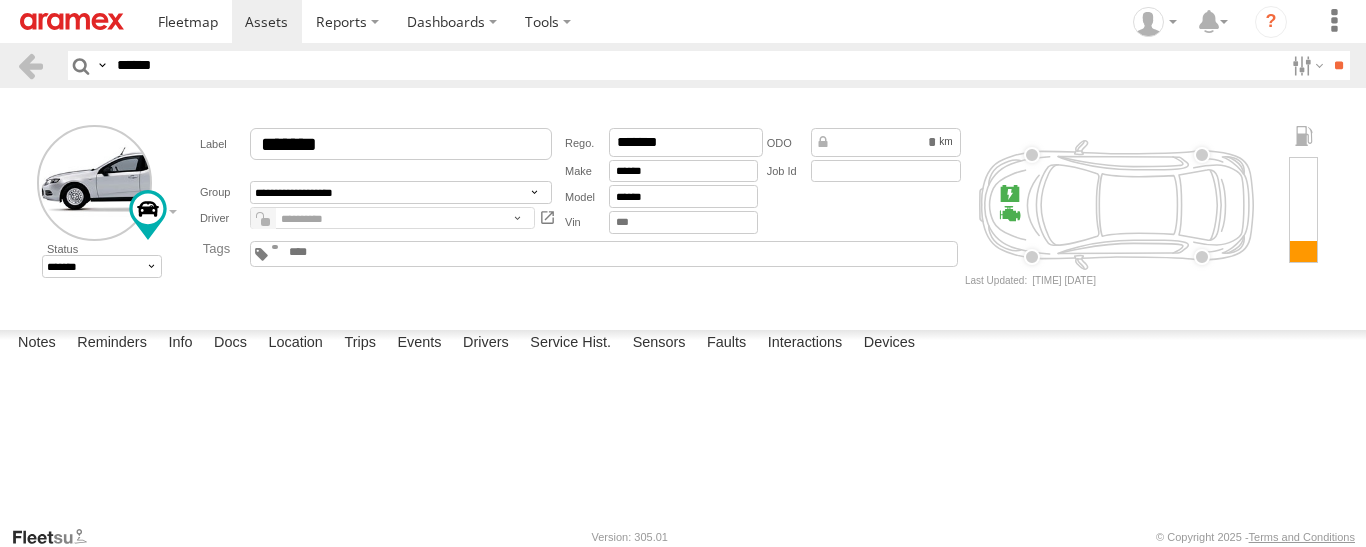 click on "353635119772156" at bounding box center (0, 0) 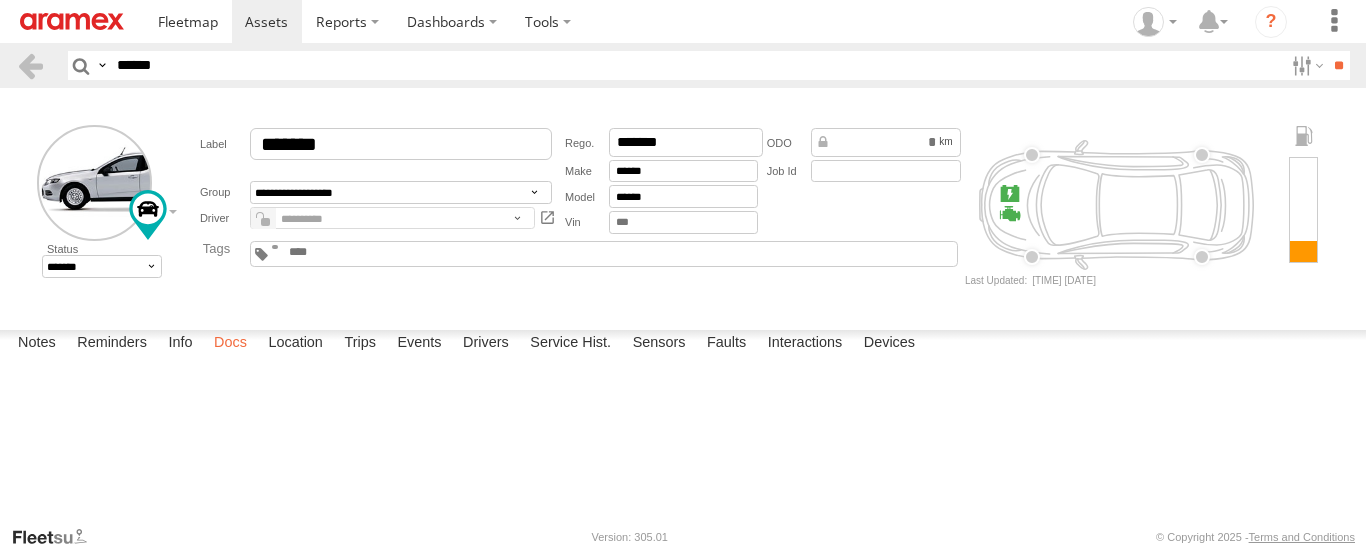 click on "Docs" at bounding box center (230, 344) 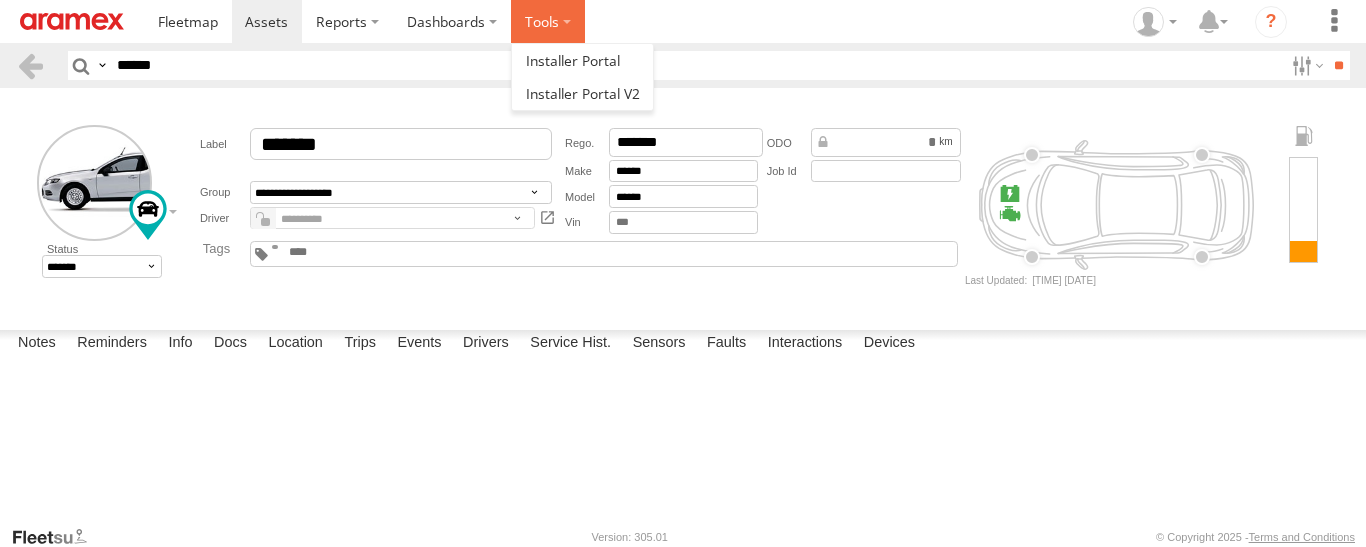 click at bounding box center [548, 21] 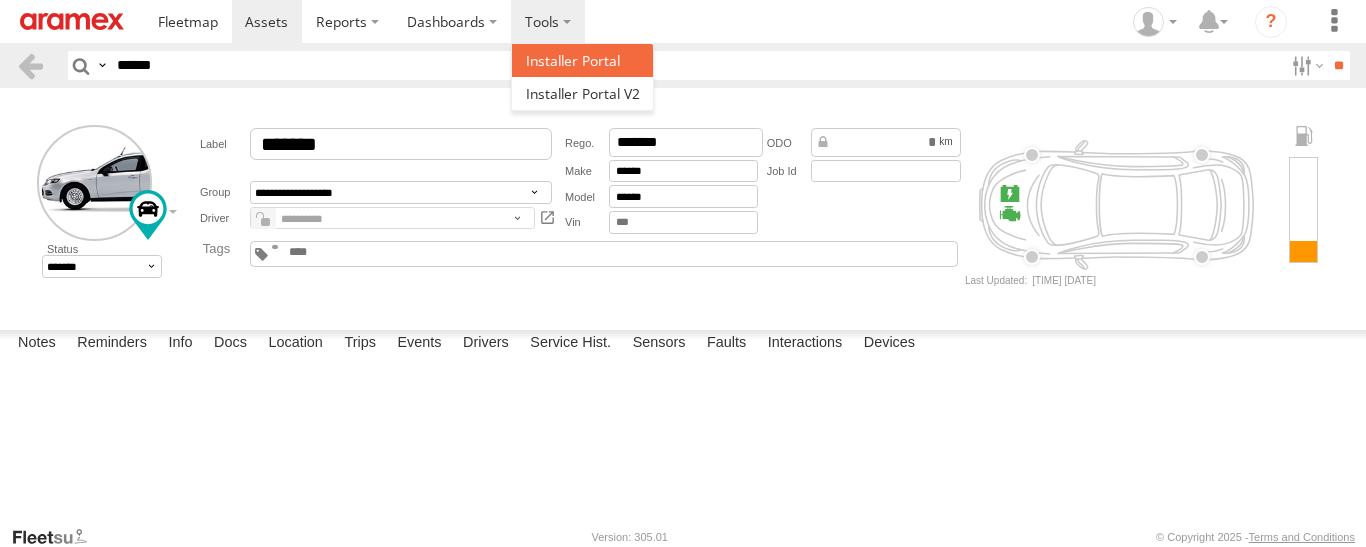 click at bounding box center [573, 60] 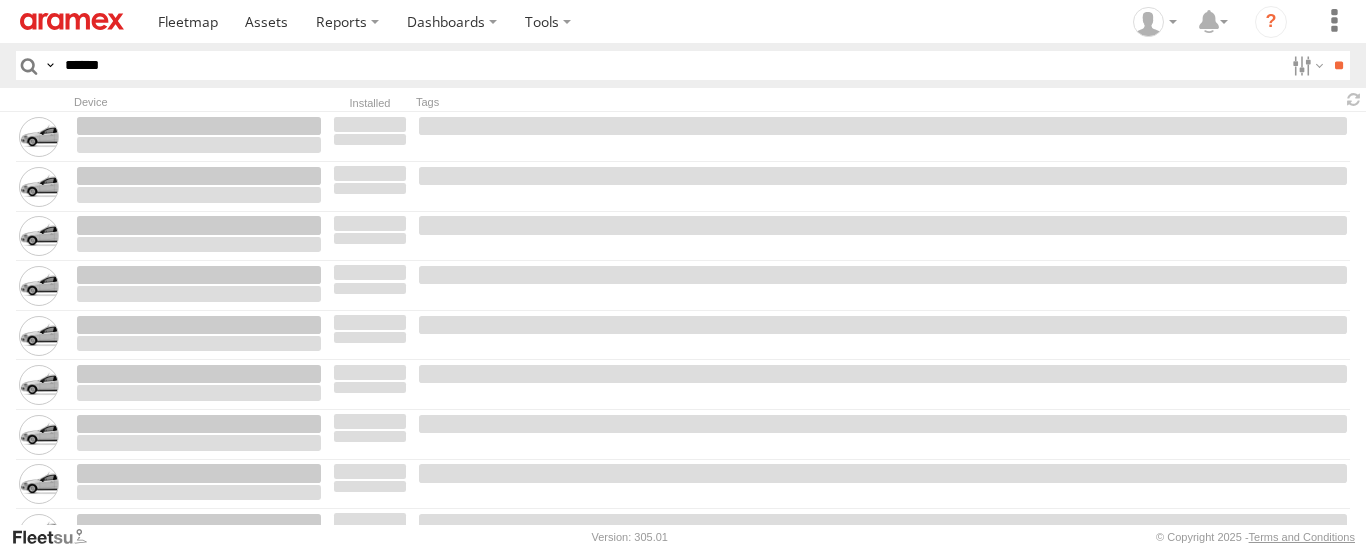 scroll, scrollTop: 0, scrollLeft: 0, axis: both 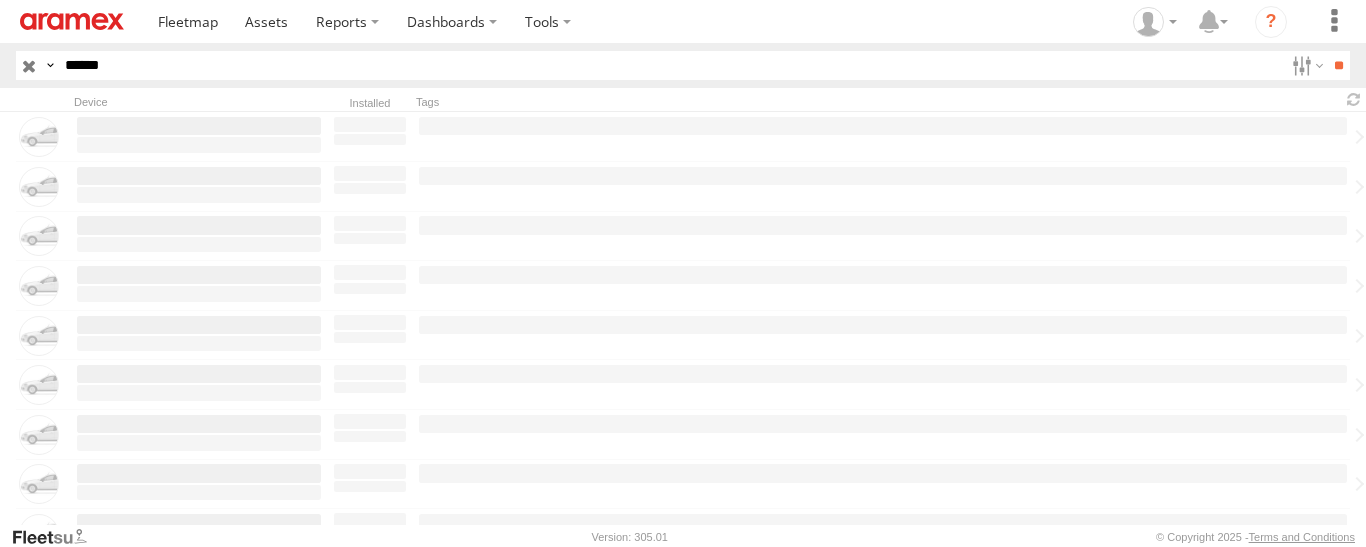 click on "******" at bounding box center [670, 65] 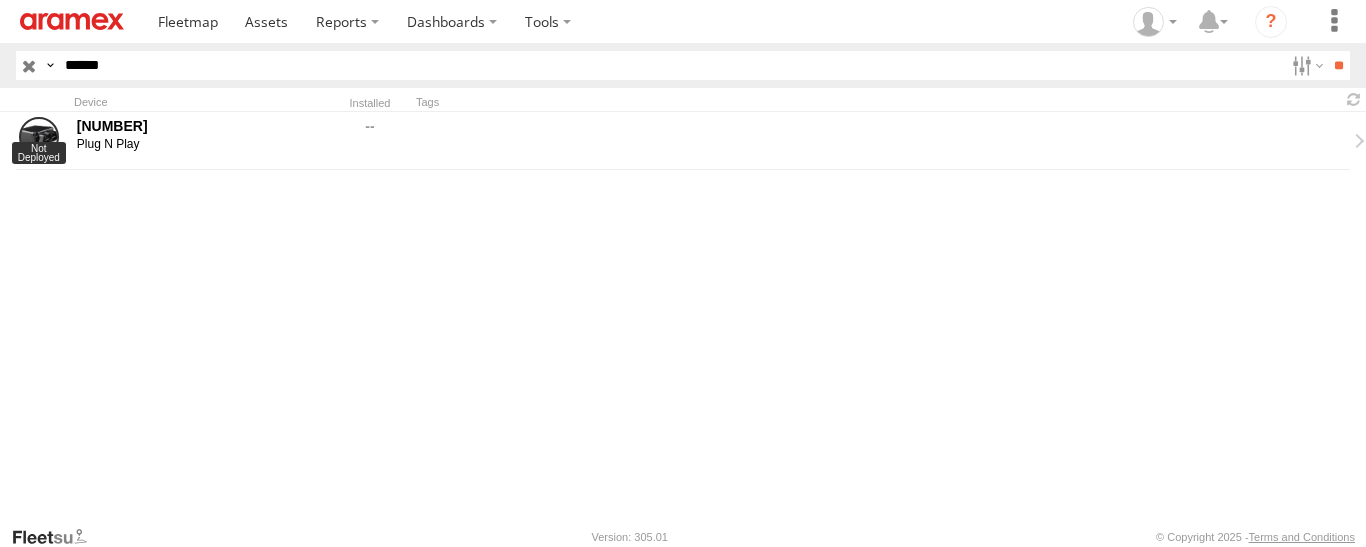 click on "******" at bounding box center [670, 65] 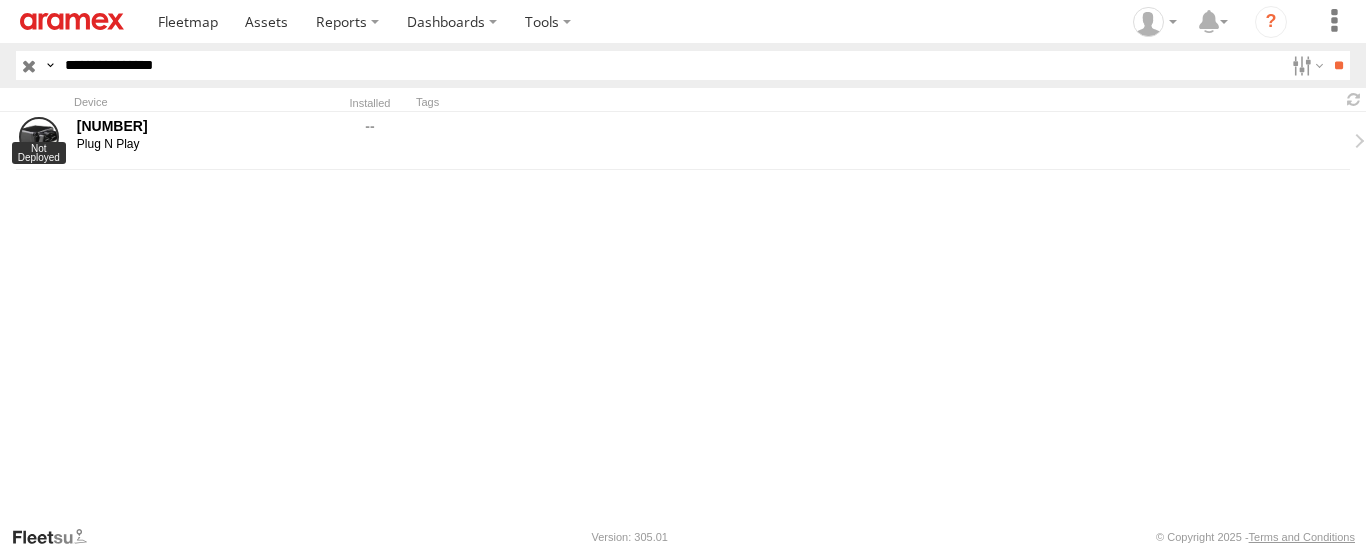type on "**********" 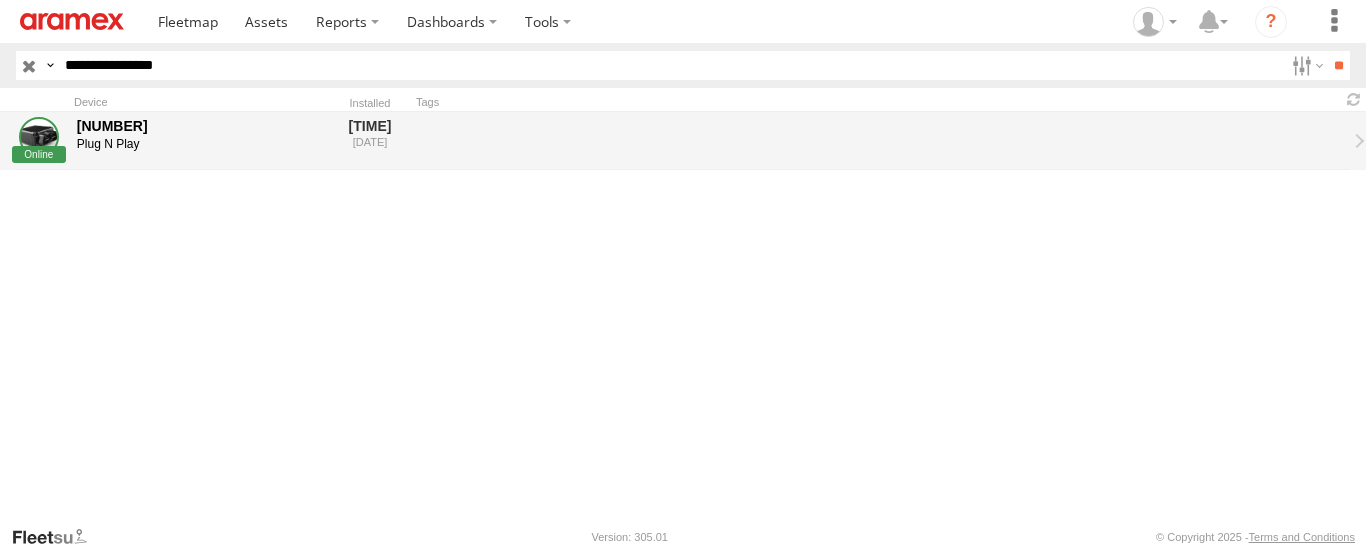 click on "[CREDIT CARD]" at bounding box center [199, 126] 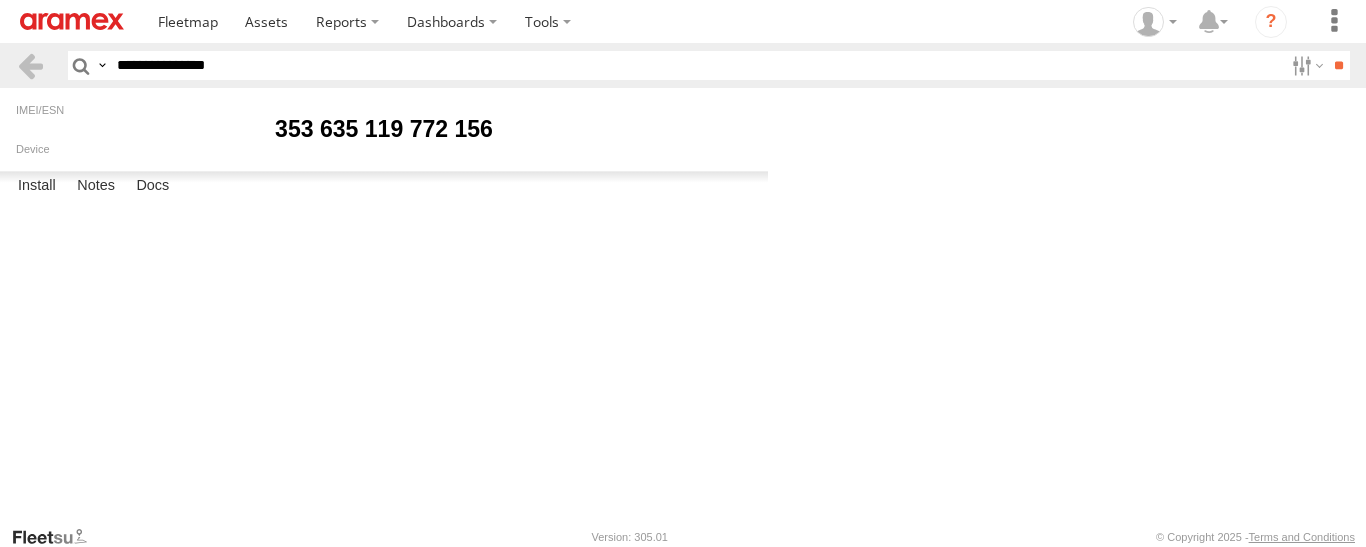 scroll, scrollTop: 0, scrollLeft: 0, axis: both 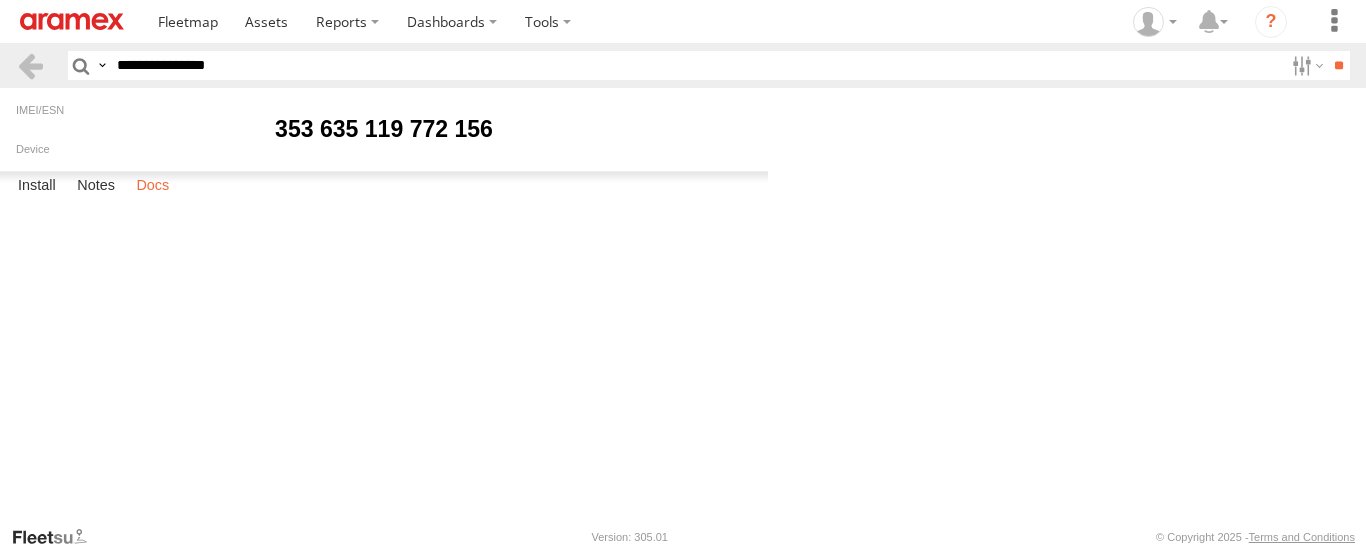 click on "Docs" at bounding box center [152, 186] 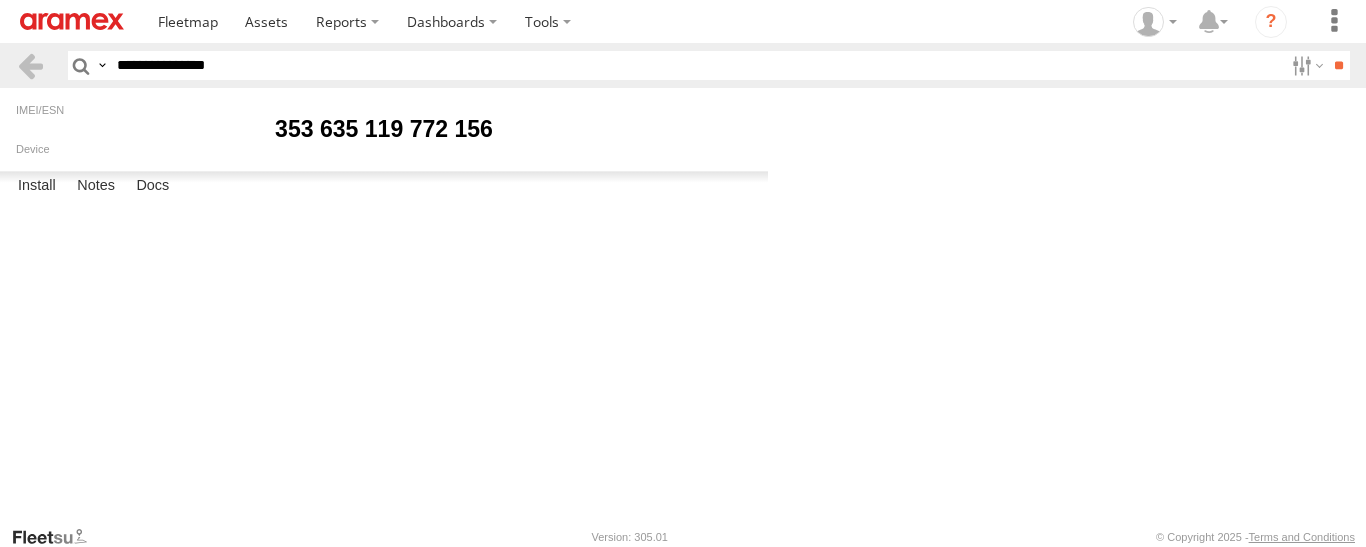 click at bounding box center [0, 0] 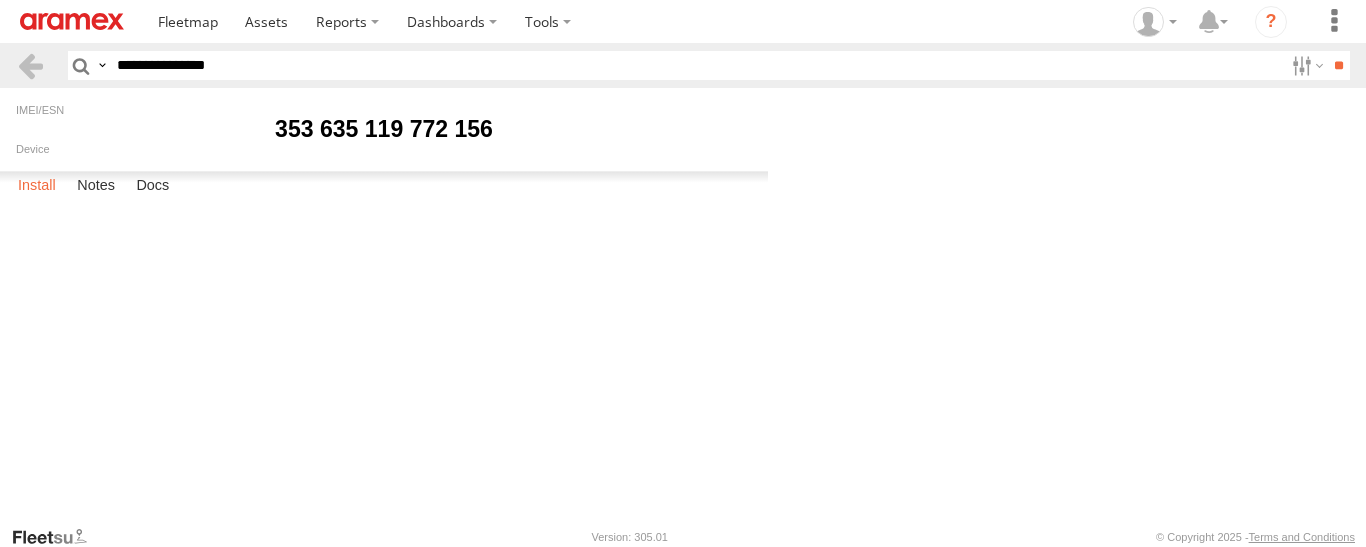 click on "Install" at bounding box center (37, 186) 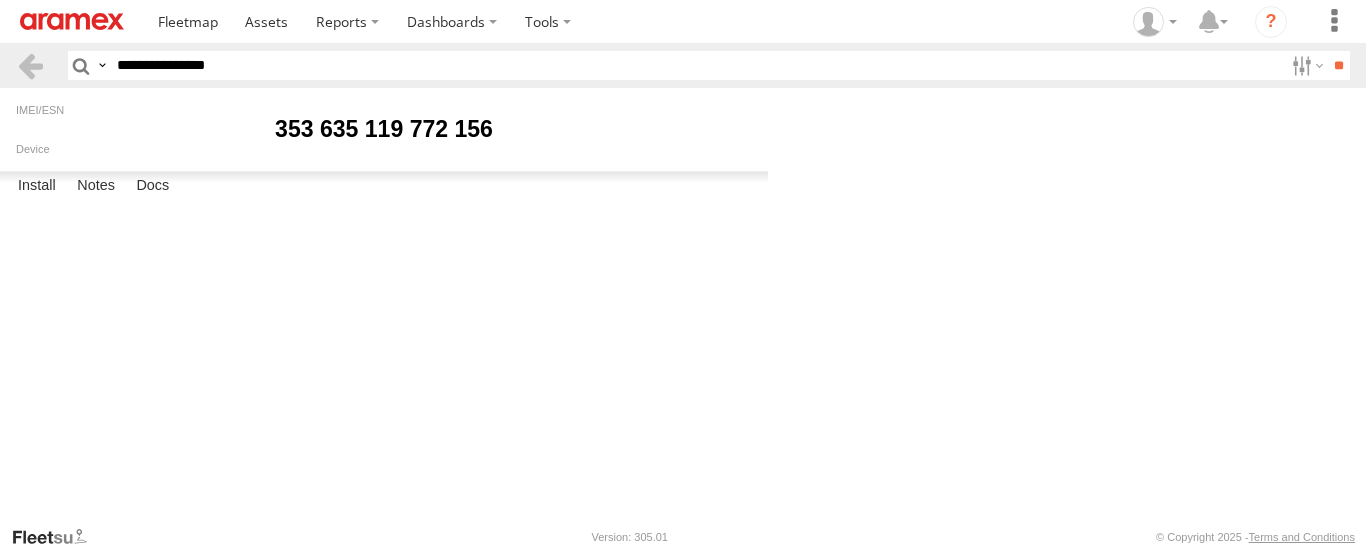 scroll, scrollTop: 148, scrollLeft: 0, axis: vertical 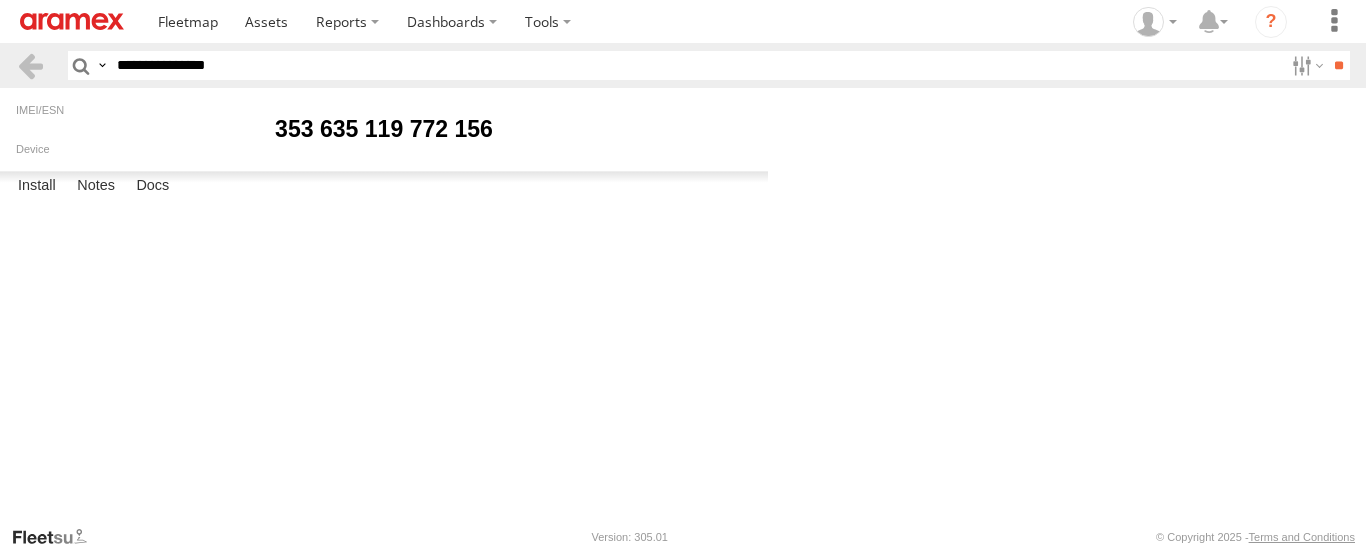 click on "Uninstall" at bounding box center (0, 0) 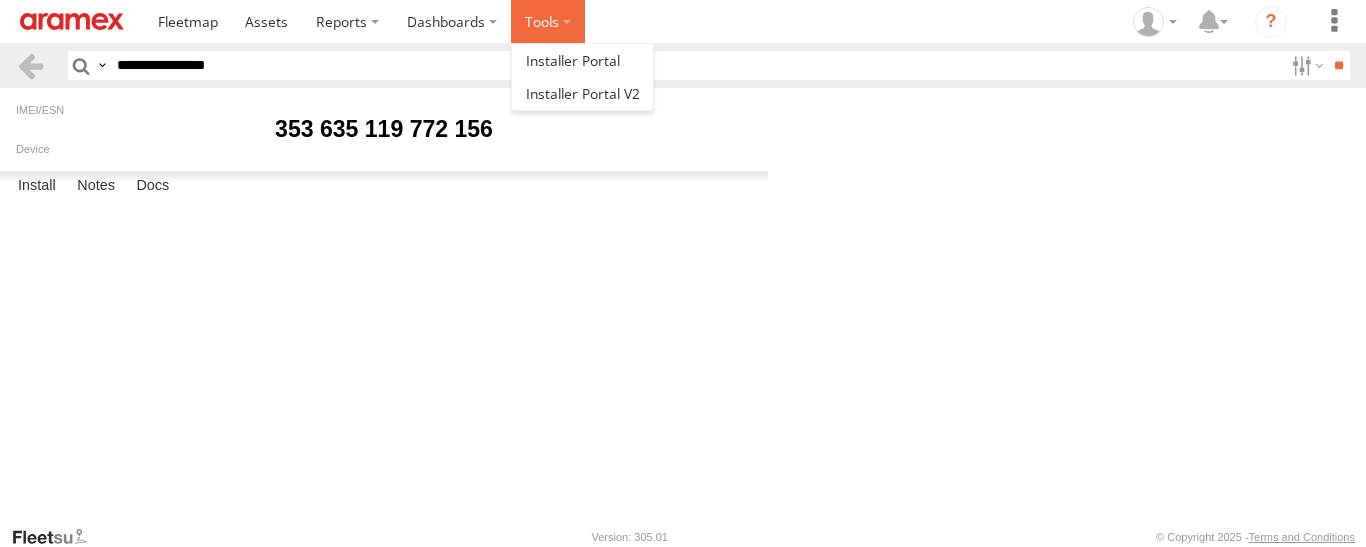 click at bounding box center (548, 21) 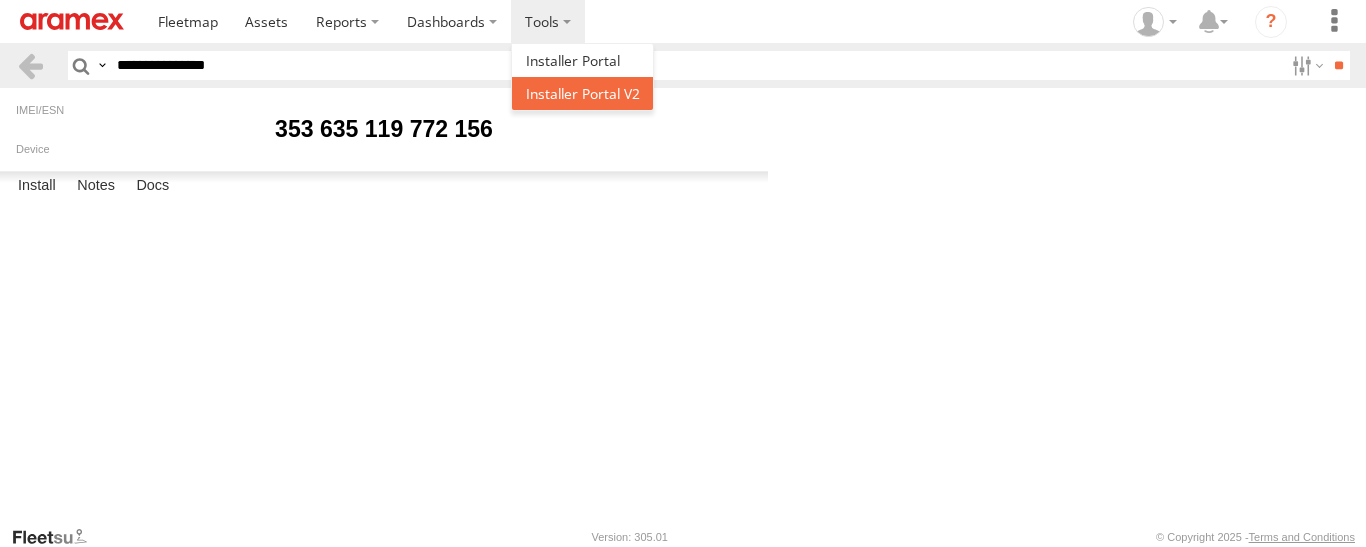 click at bounding box center [583, 93] 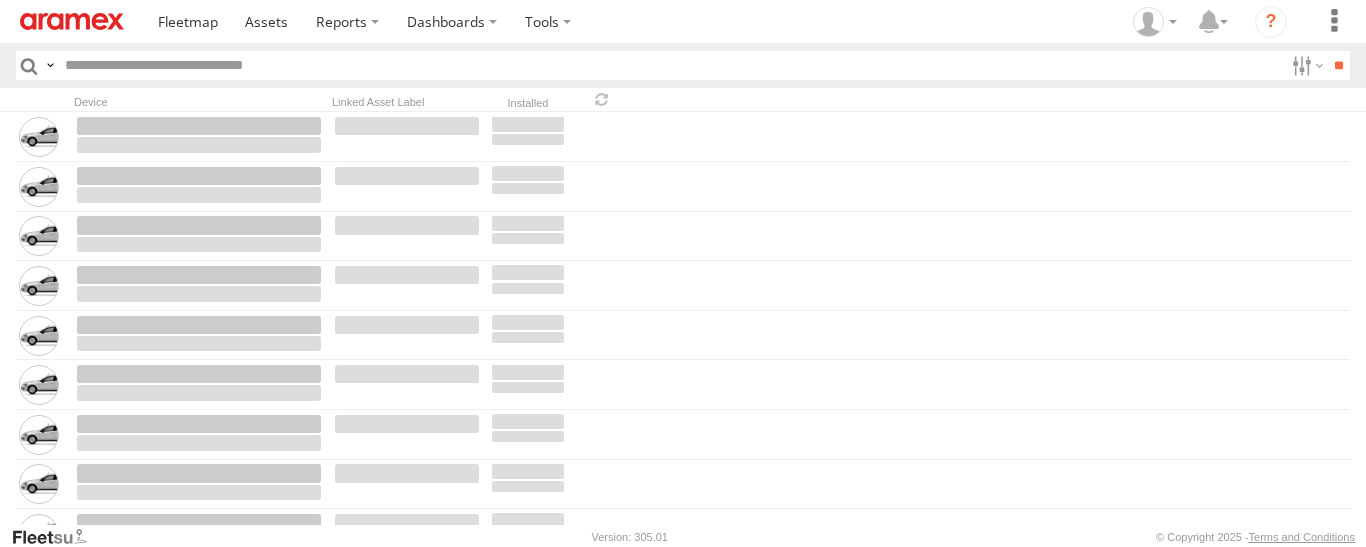 scroll, scrollTop: 0, scrollLeft: 0, axis: both 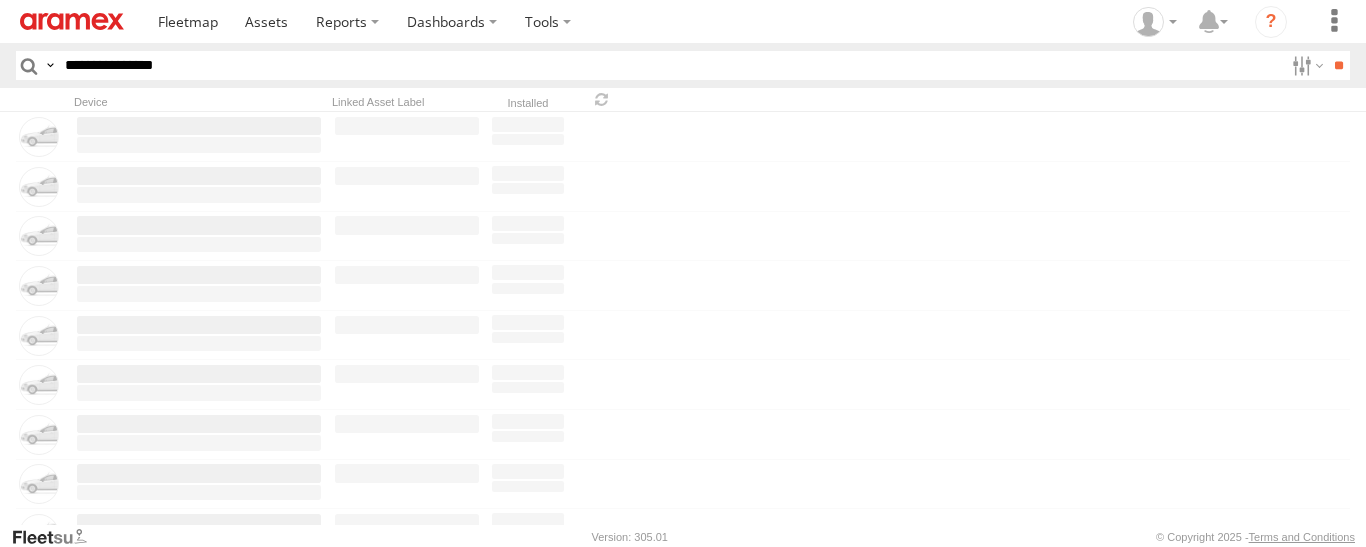 type on "**********" 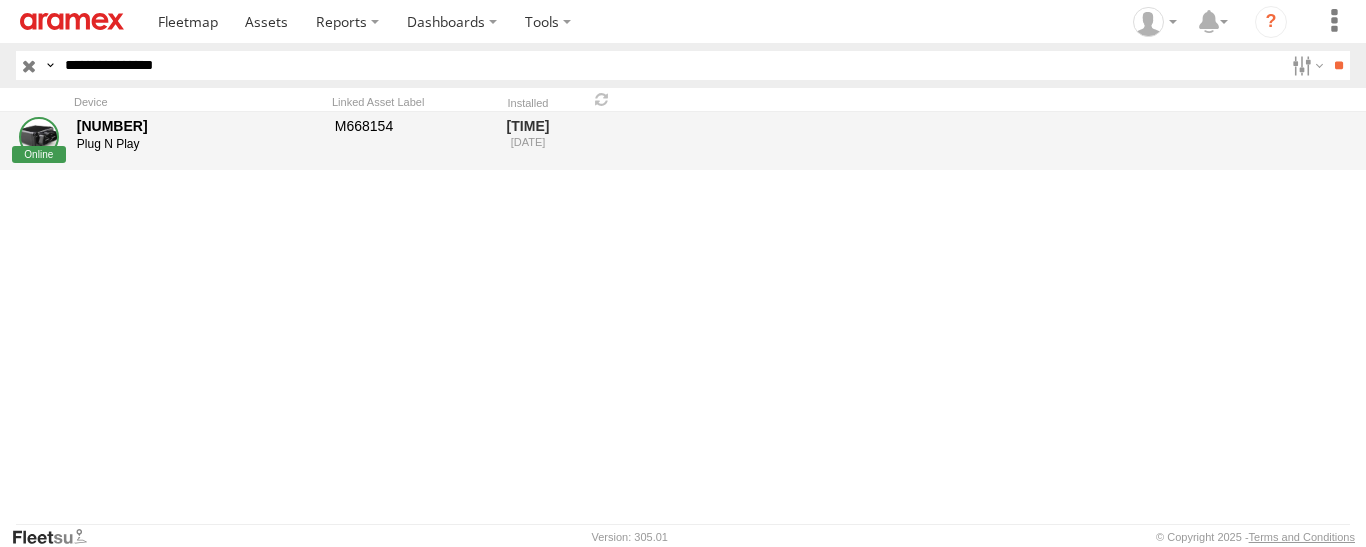 click on "[NUMBER]" at bounding box center [199, 126] 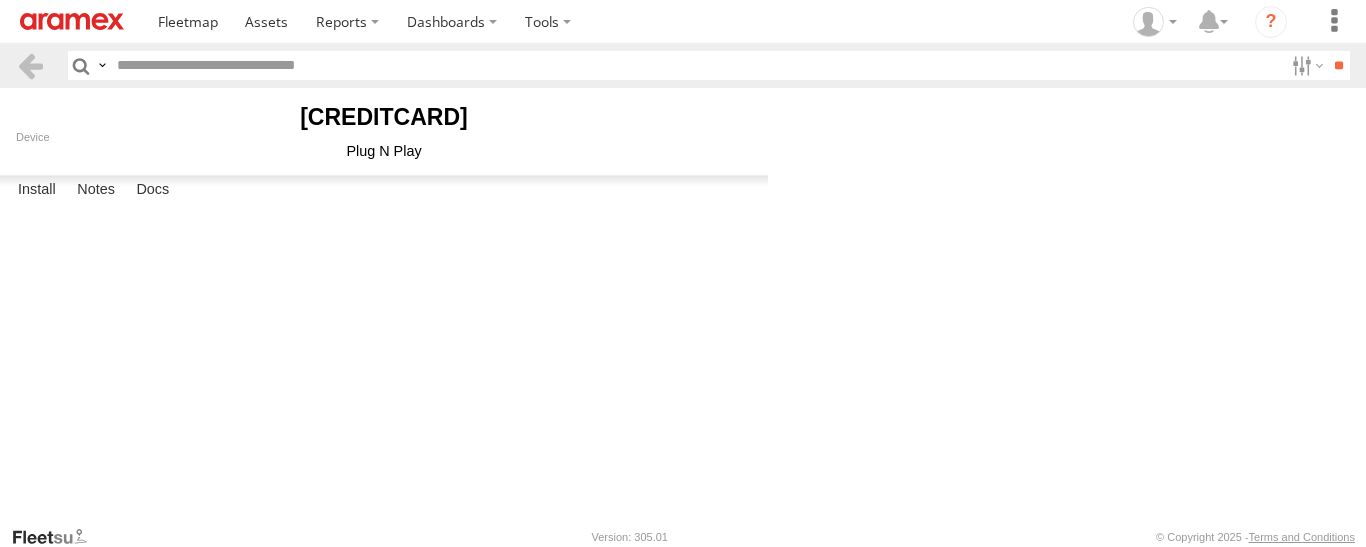 scroll, scrollTop: 0, scrollLeft: 0, axis: both 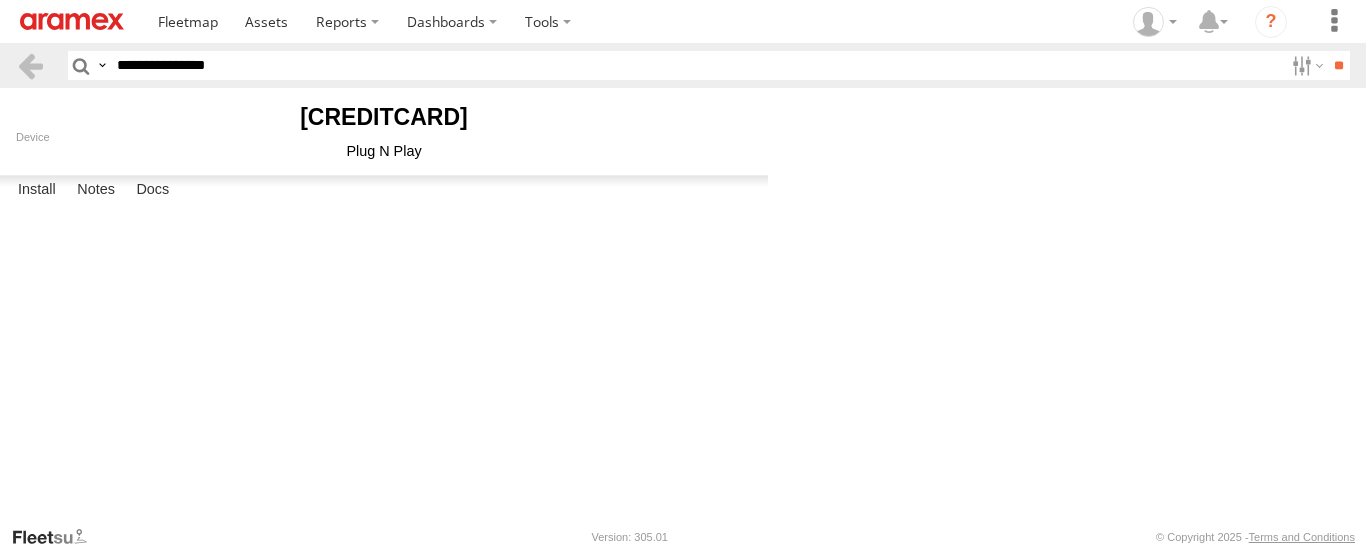 type on "*******" 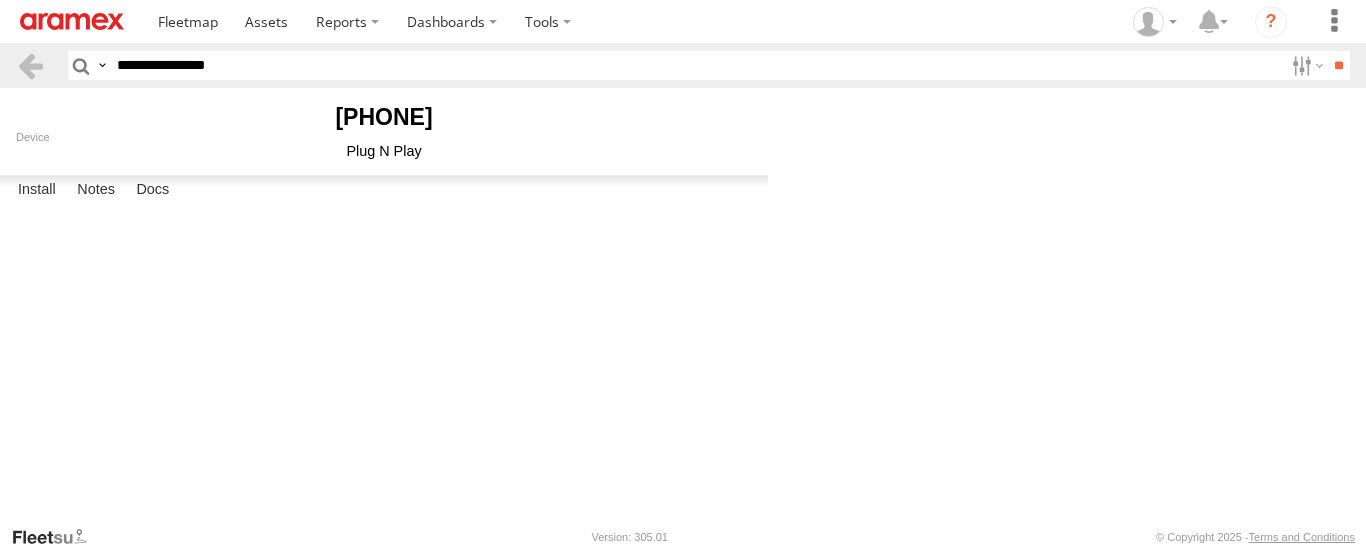 scroll, scrollTop: 0, scrollLeft: 0, axis: both 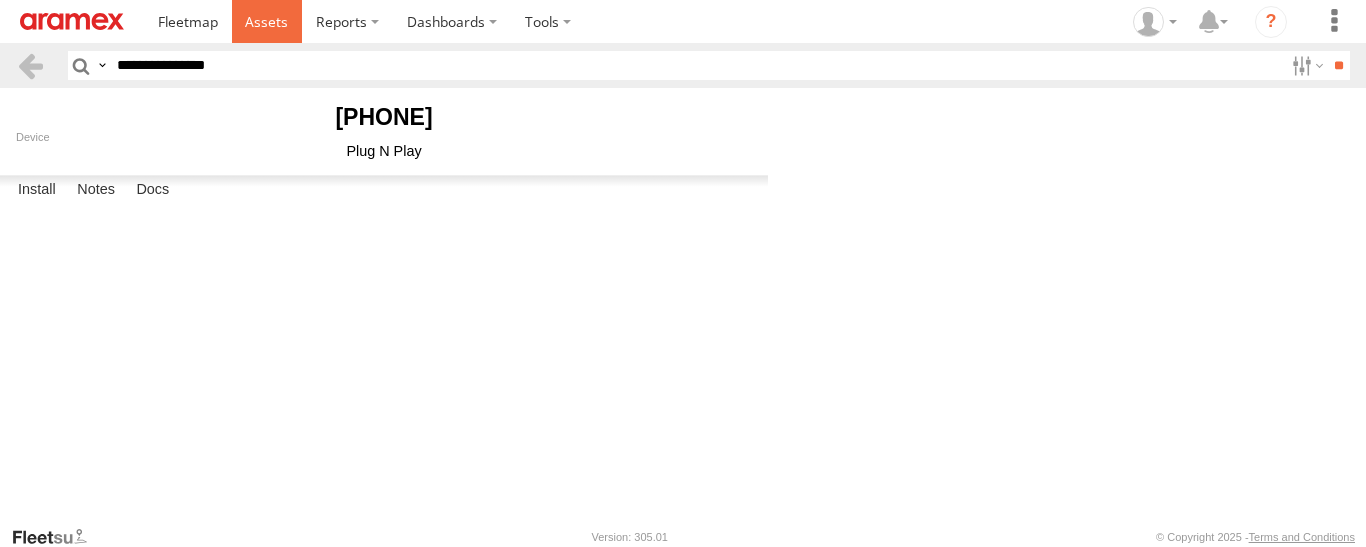 click at bounding box center [266, 21] 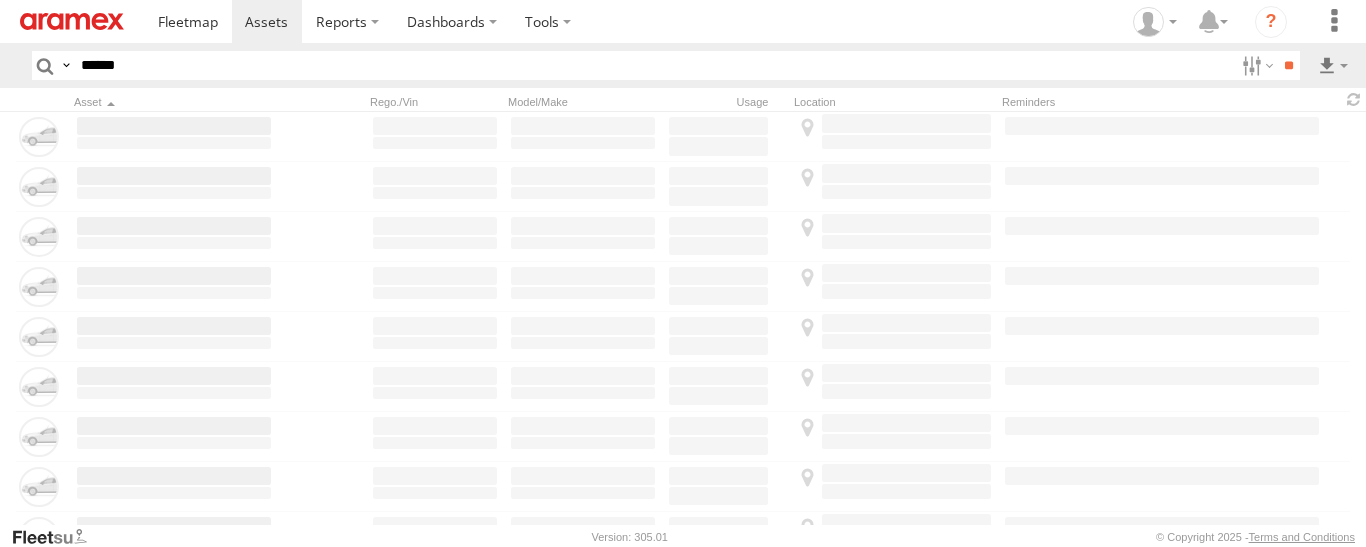 scroll, scrollTop: 0, scrollLeft: 0, axis: both 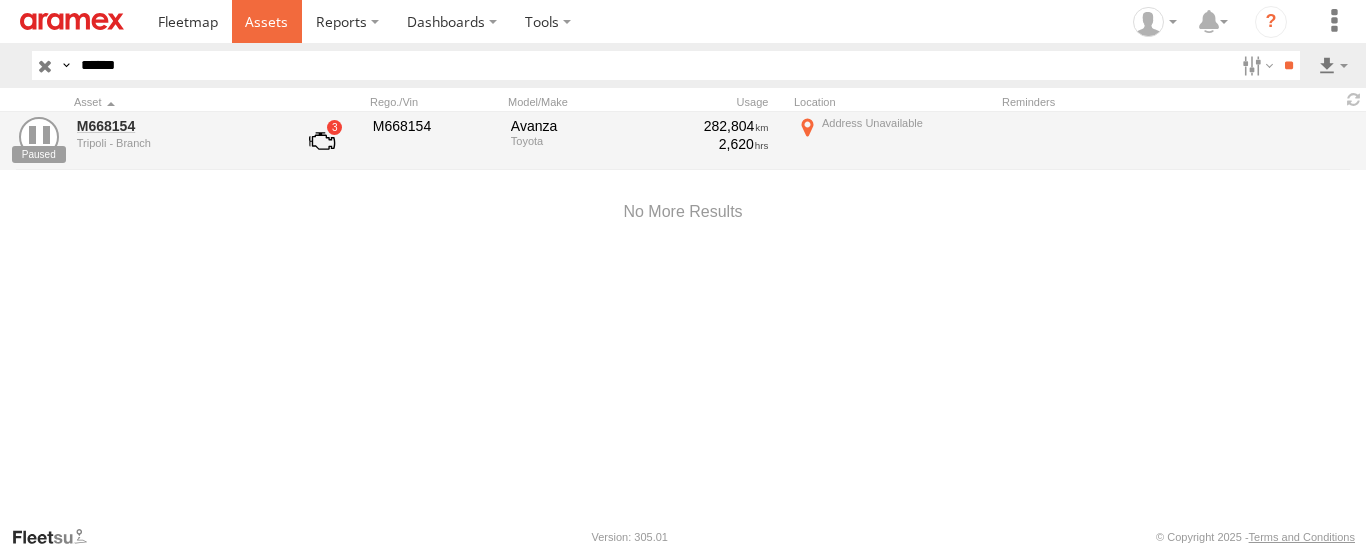 click at bounding box center (266, 21) 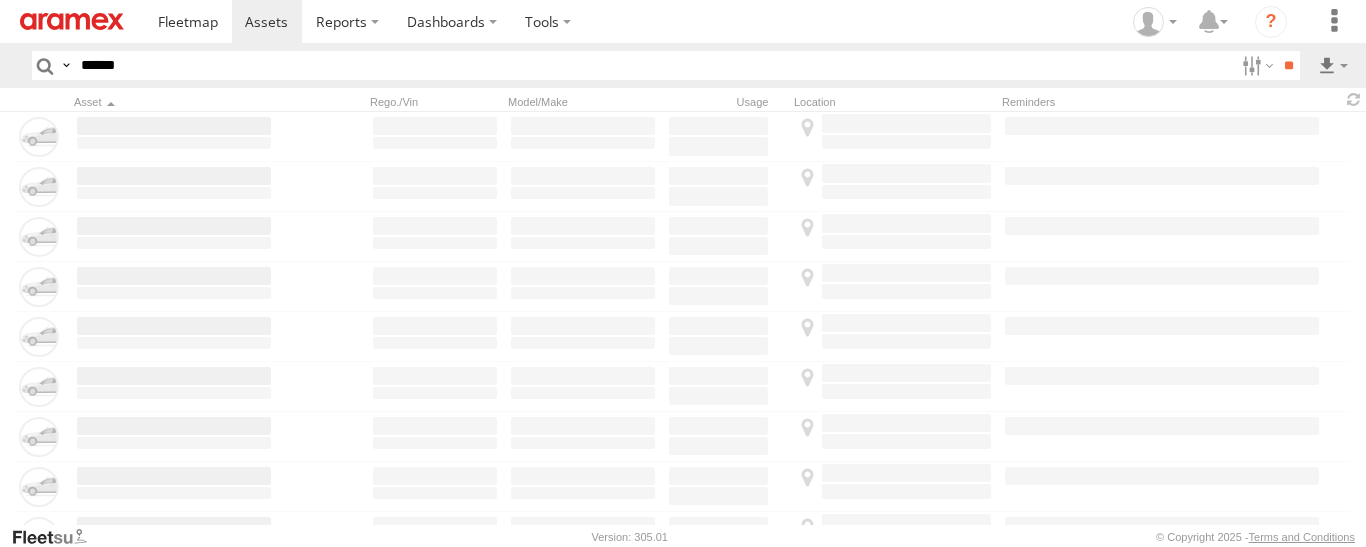 scroll, scrollTop: 0, scrollLeft: 0, axis: both 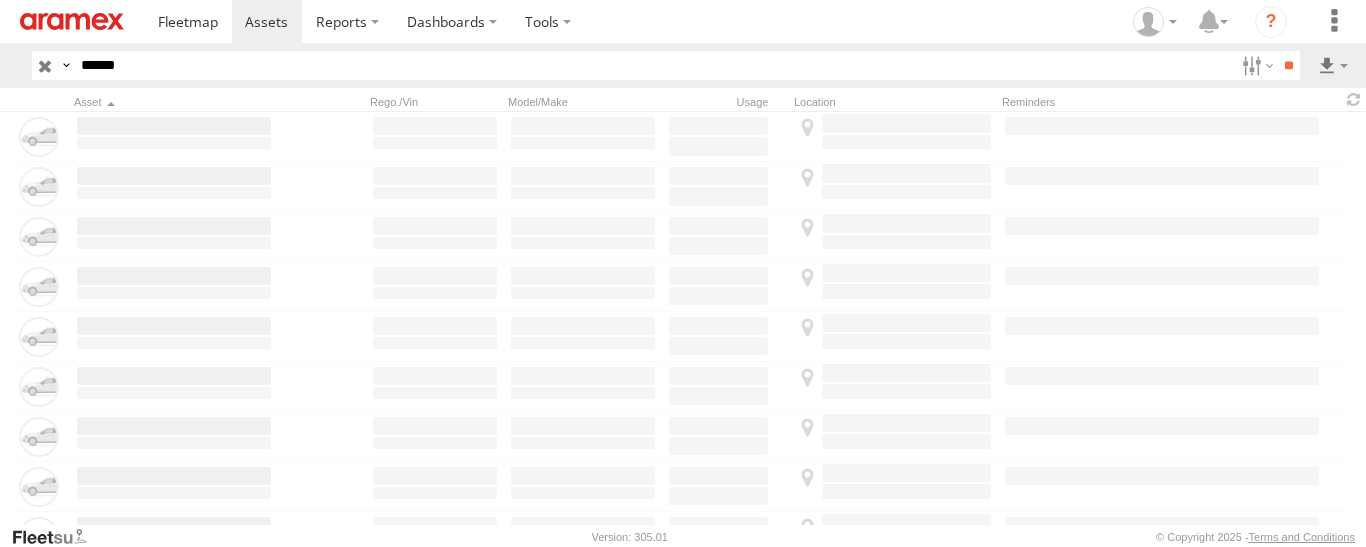 click on "******" at bounding box center (653, 65) 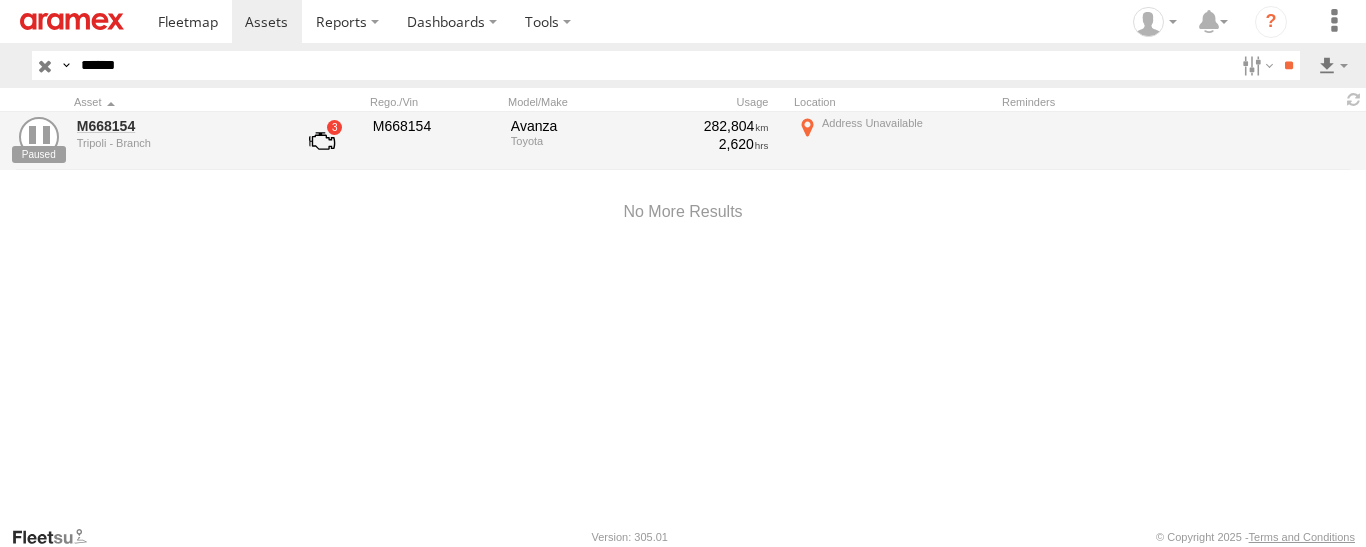 click on "**" at bounding box center [1288, 65] 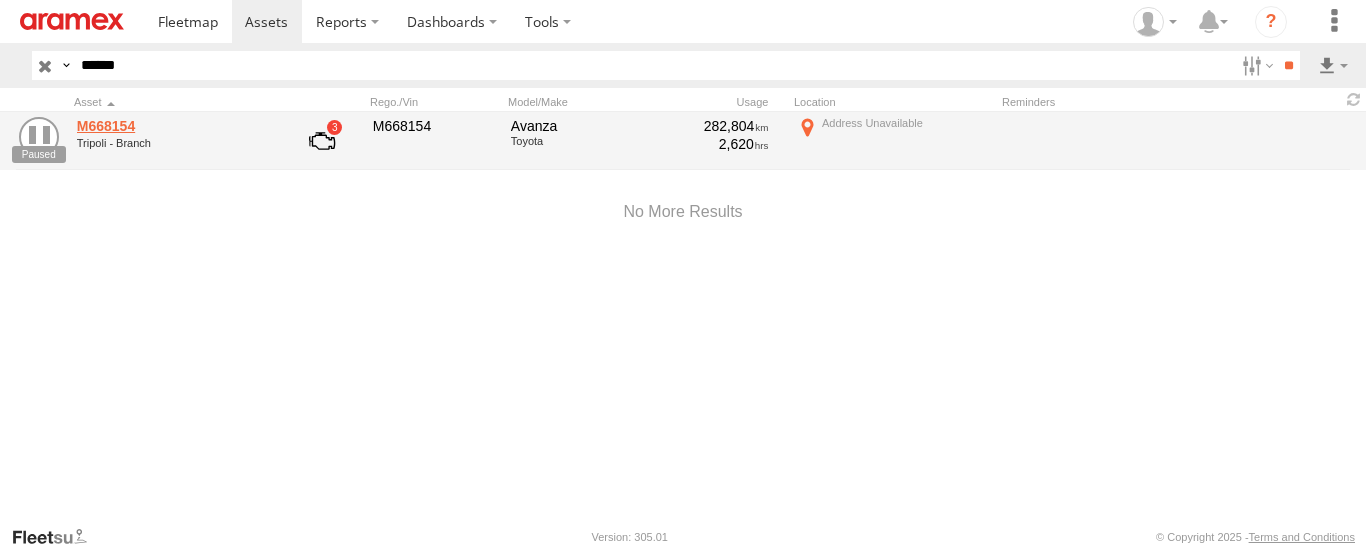 click on "M668154" at bounding box center (174, 126) 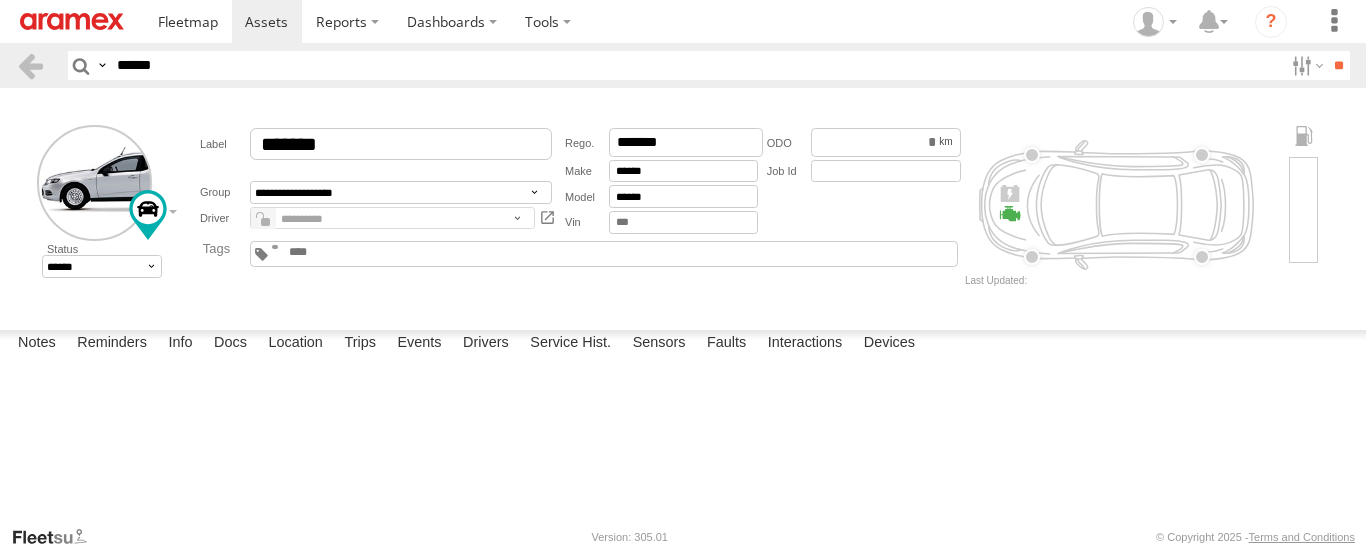 scroll, scrollTop: 0, scrollLeft: 0, axis: both 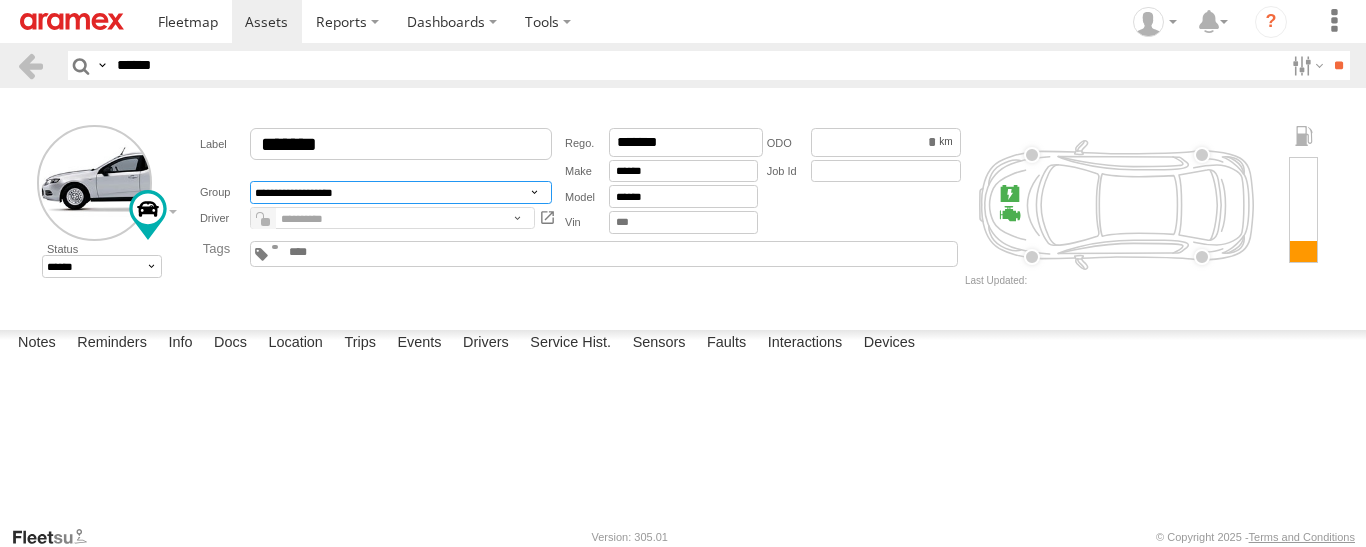 click on "**********" at bounding box center (401, 192) 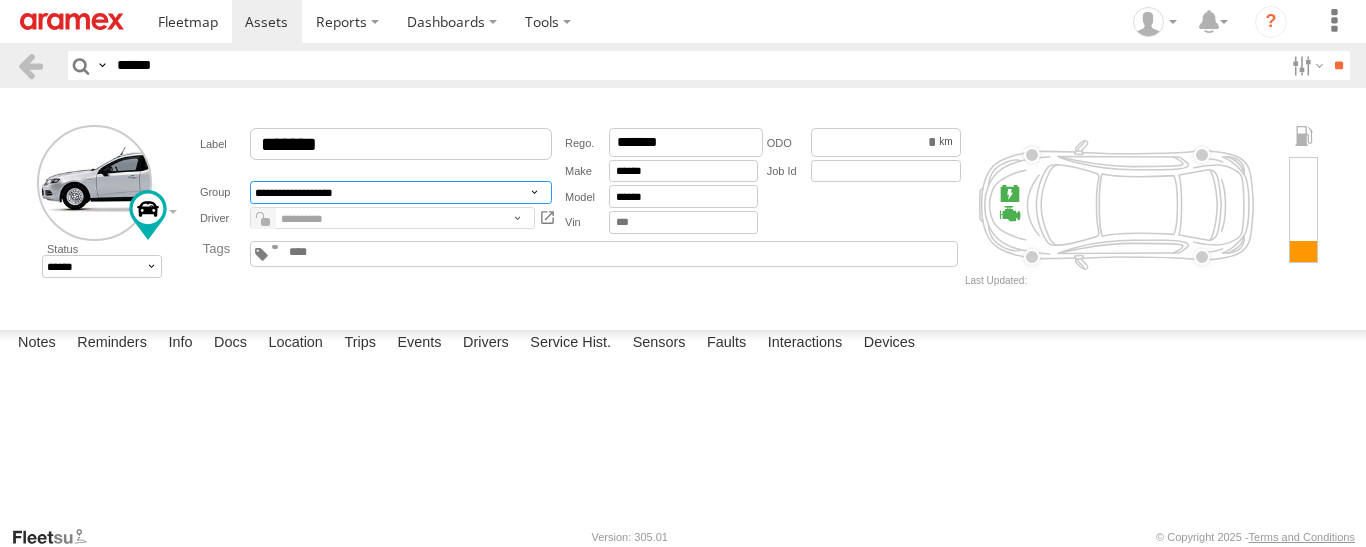 select on "*****" 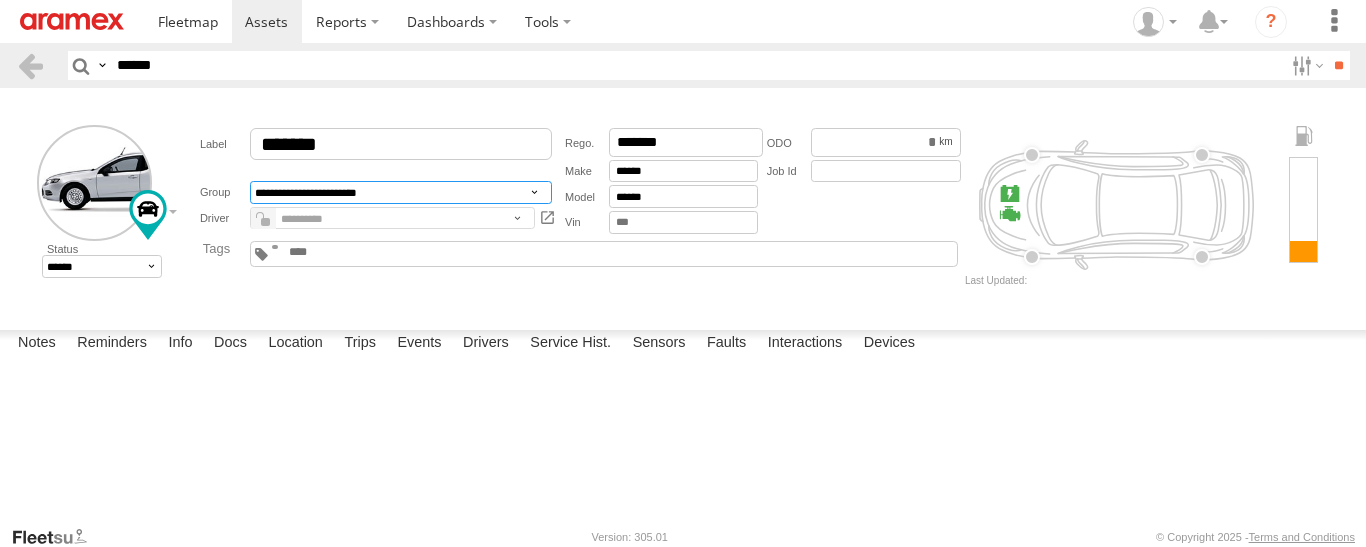 click on "**********" at bounding box center (401, 192) 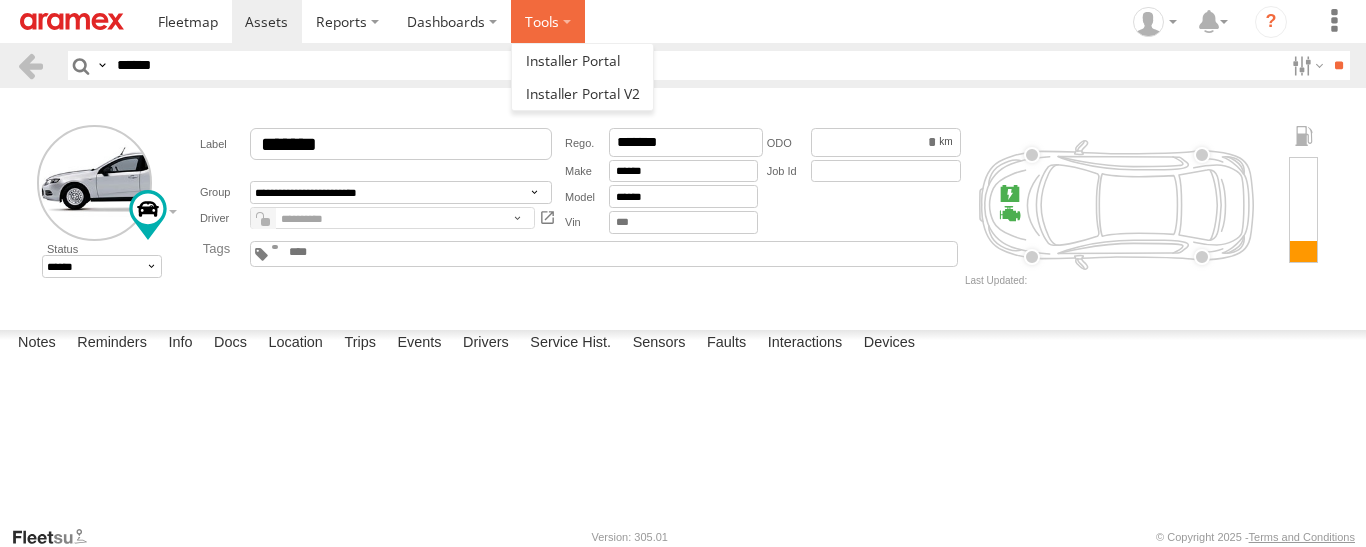 click at bounding box center (548, 21) 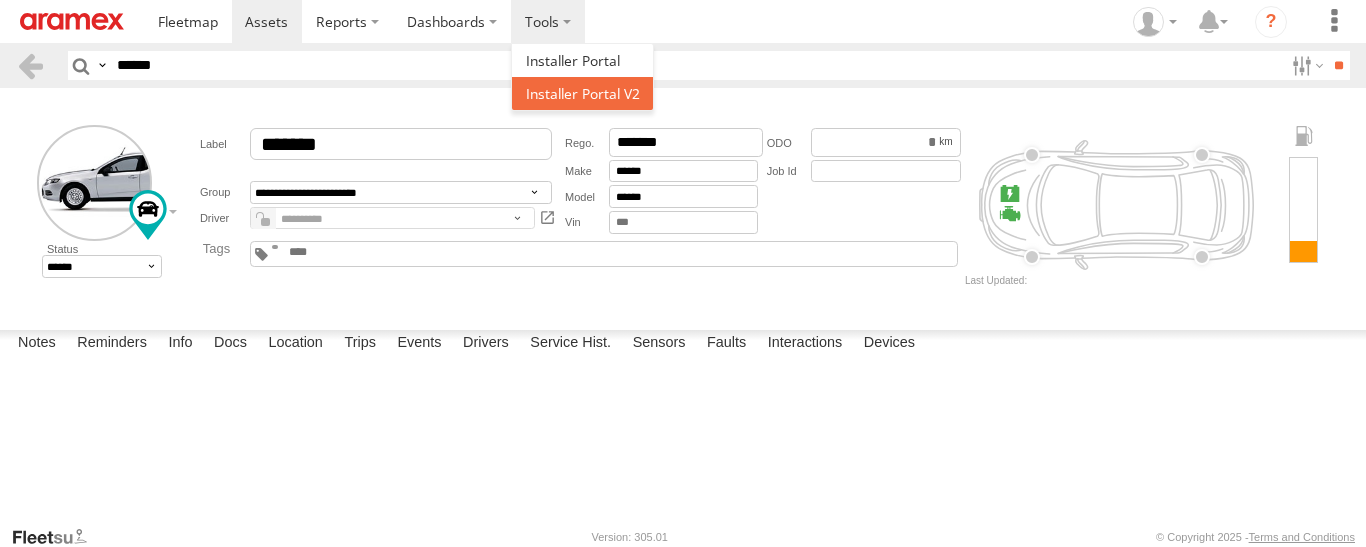 click at bounding box center [583, 93] 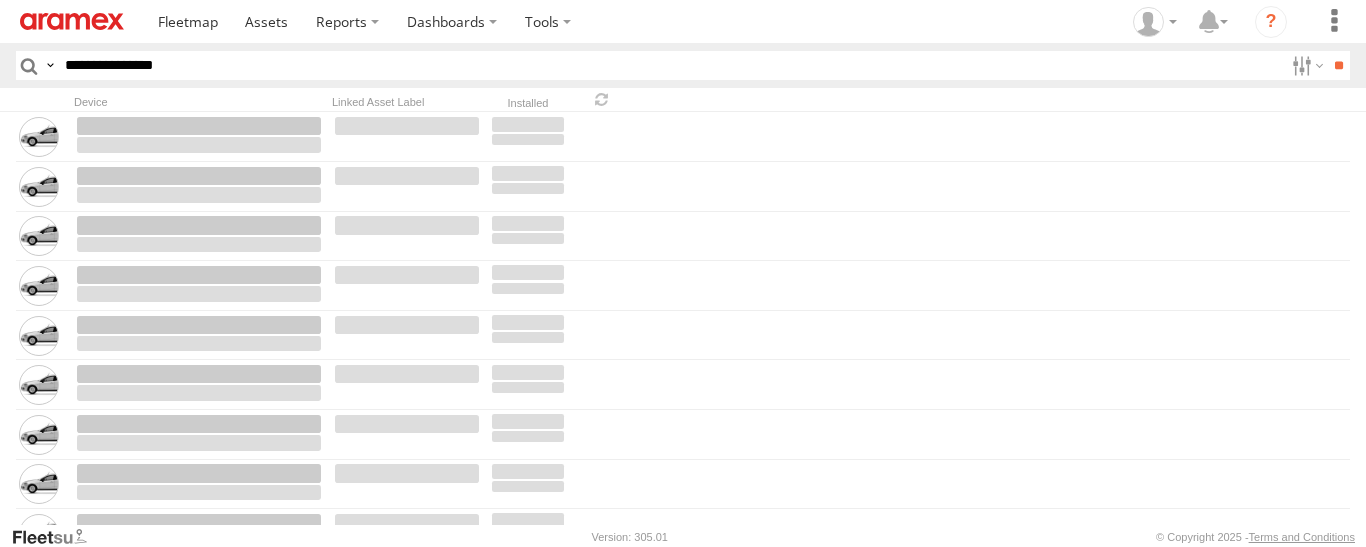 scroll, scrollTop: 0, scrollLeft: 0, axis: both 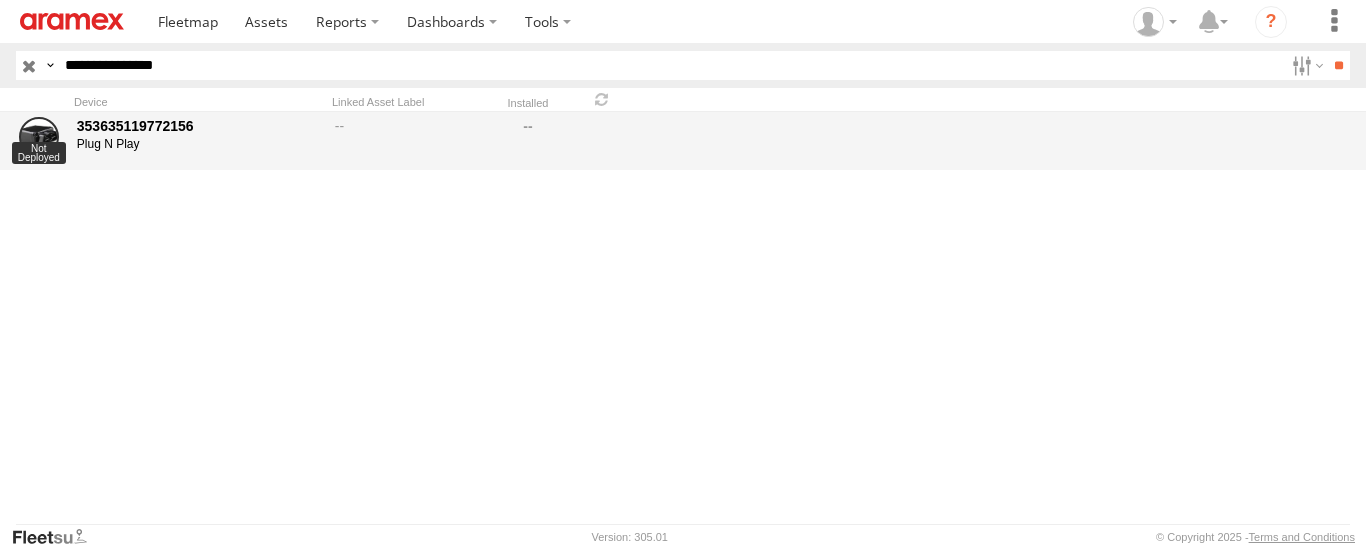 click on "[NUMBER]" at bounding box center (199, 126) 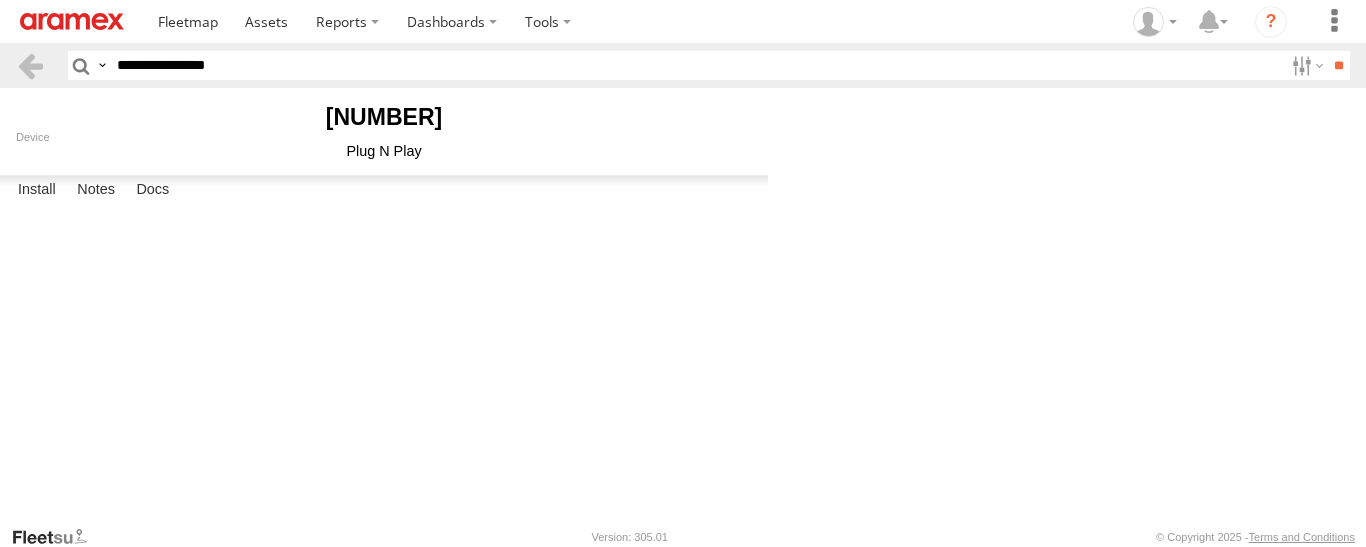 scroll, scrollTop: 0, scrollLeft: 0, axis: both 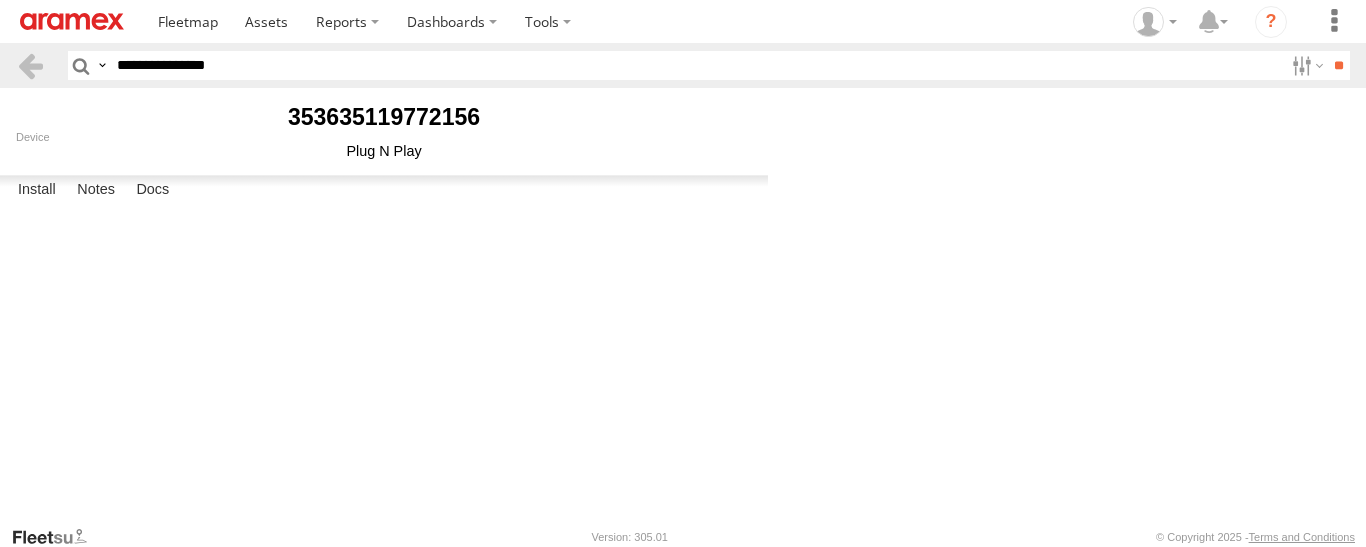 select on "********" 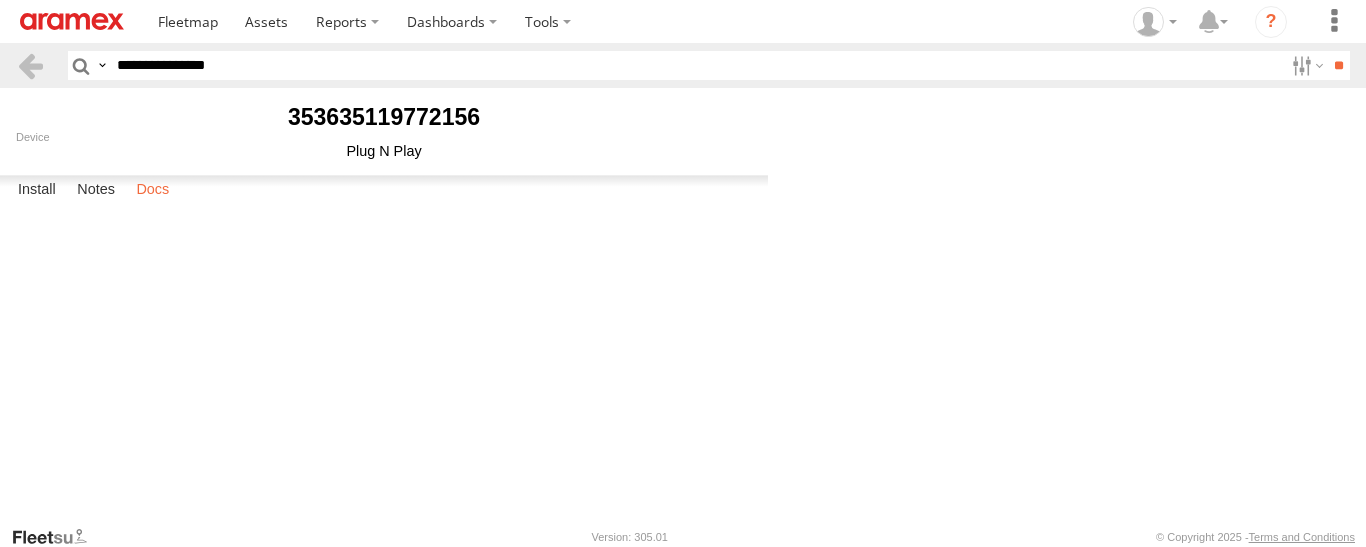 click on "Docs" at bounding box center [152, 190] 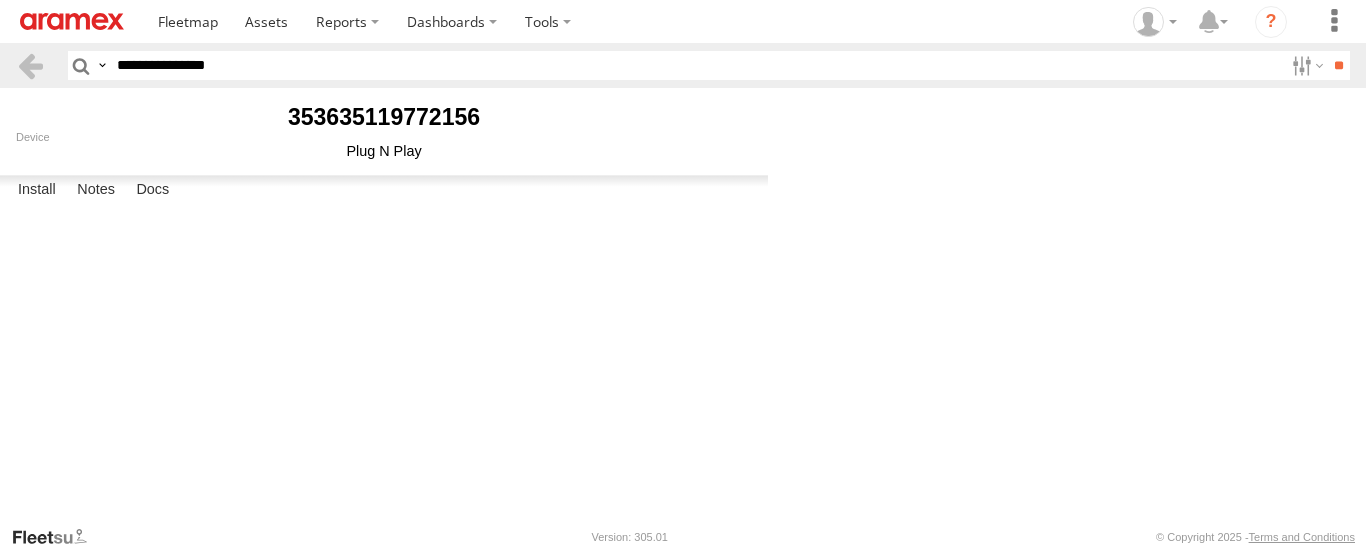 drag, startPoint x: 374, startPoint y: 224, endPoint x: 335, endPoint y: 372, distance: 153.05228 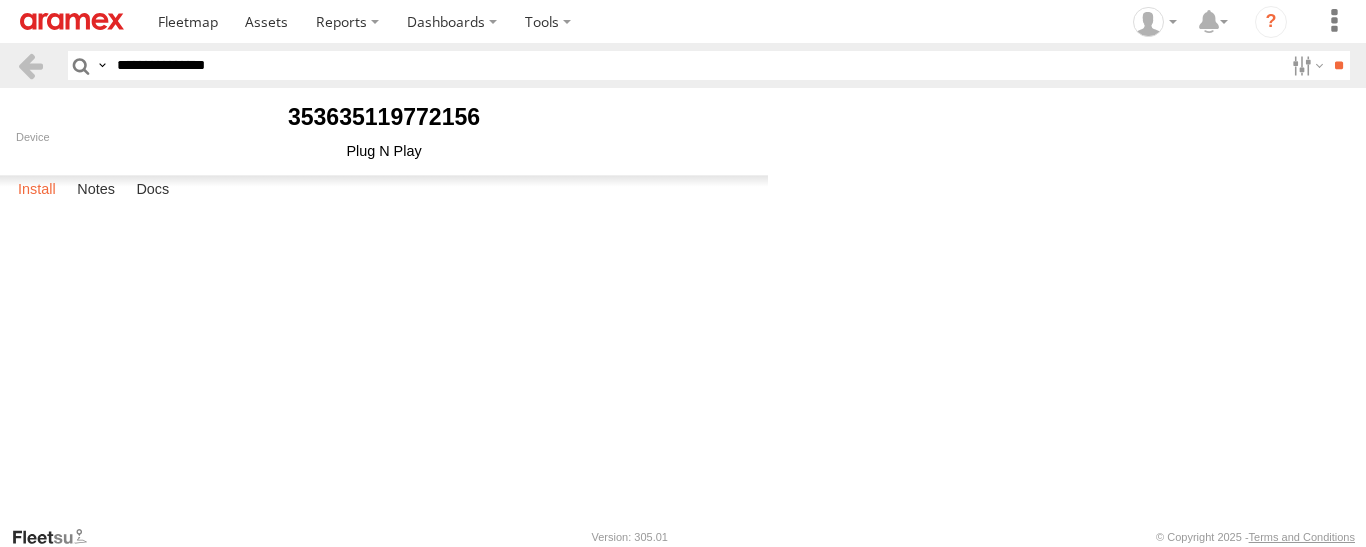 click on "Install" at bounding box center (37, 190) 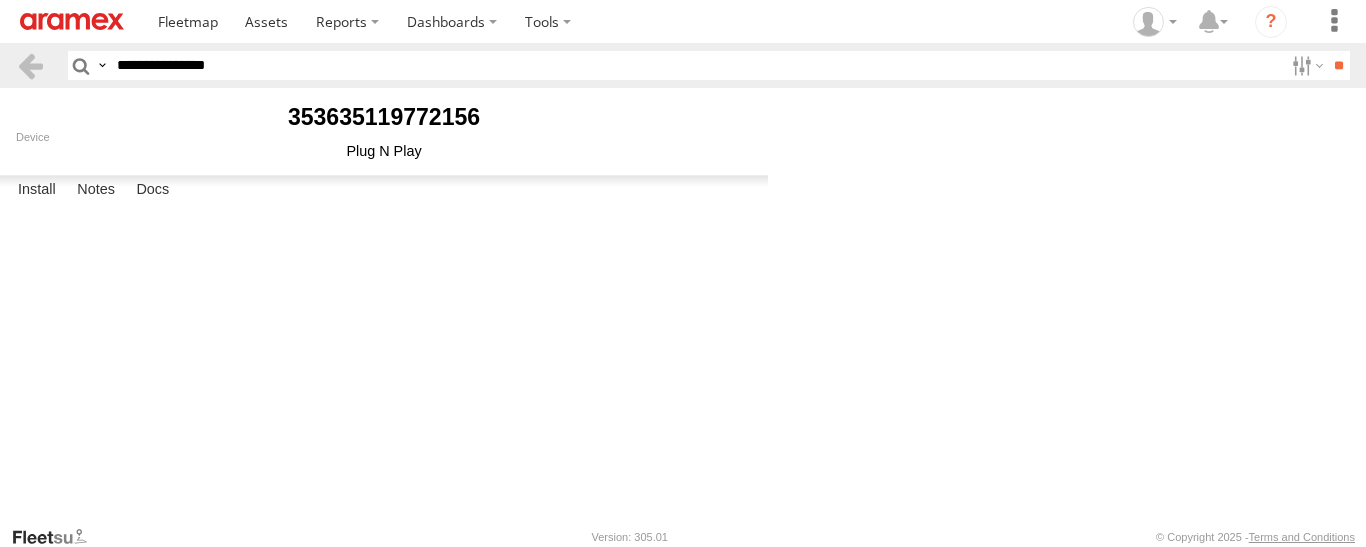 scroll, scrollTop: 313, scrollLeft: 0, axis: vertical 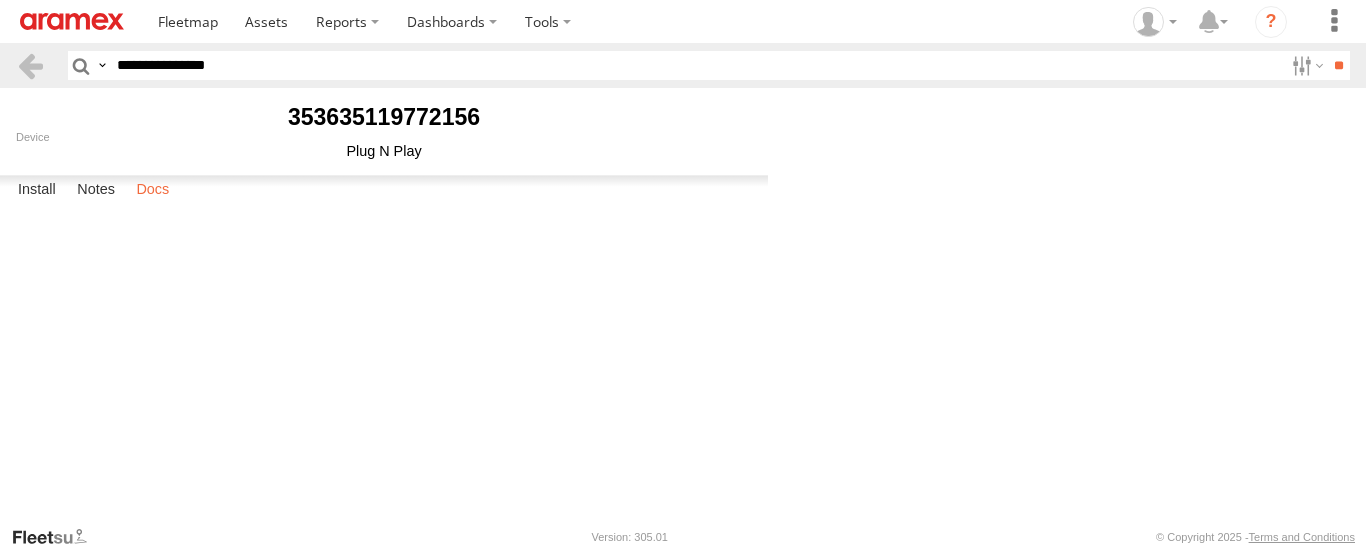 click on "Docs" at bounding box center [152, 190] 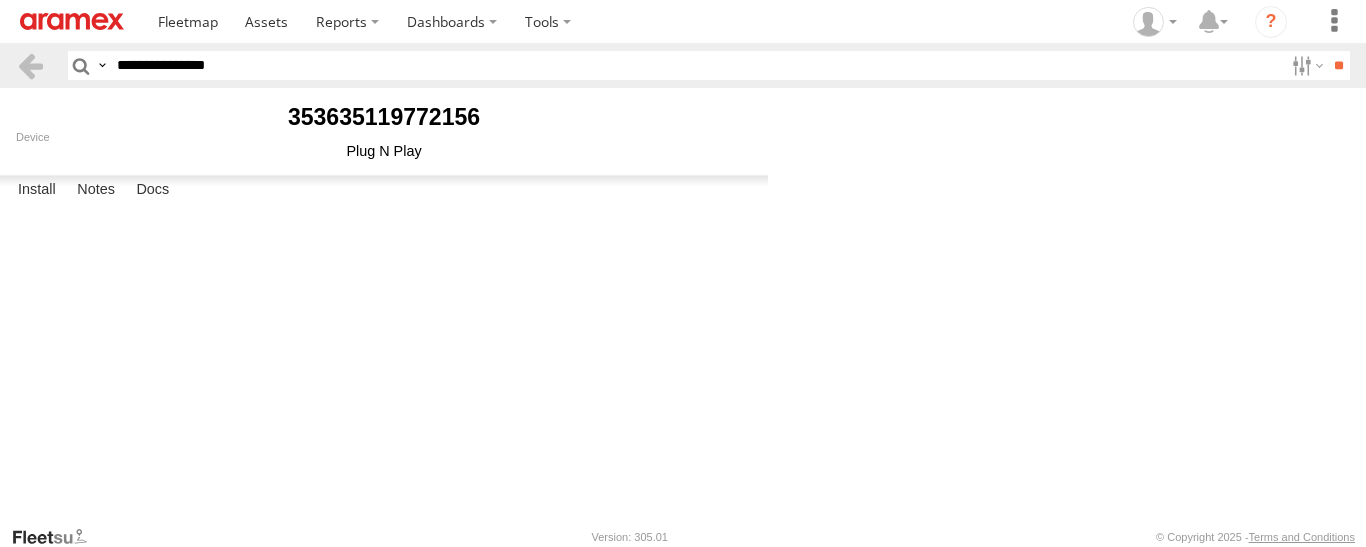 click at bounding box center (0, 0) 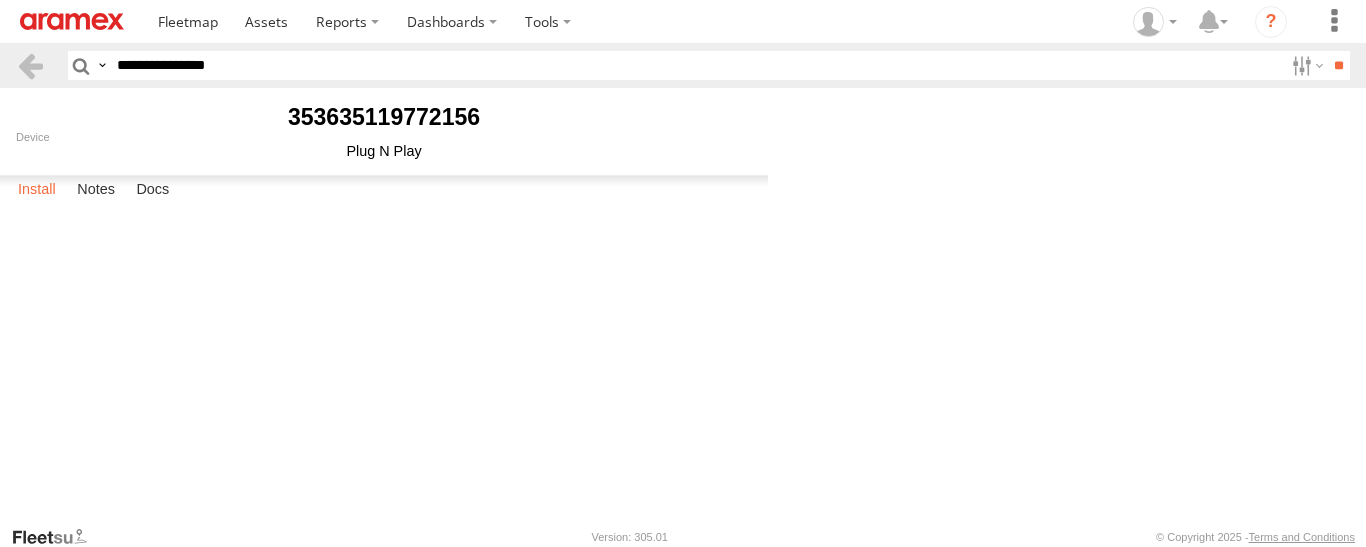 click on "Install" at bounding box center (37, 190) 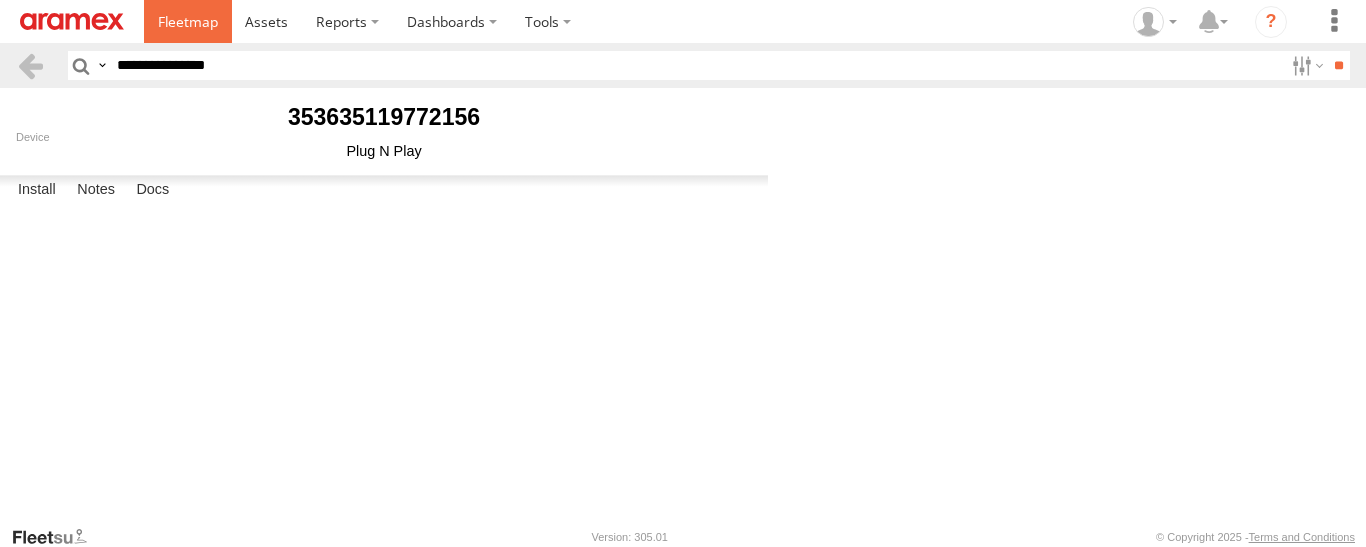 click at bounding box center [188, 21] 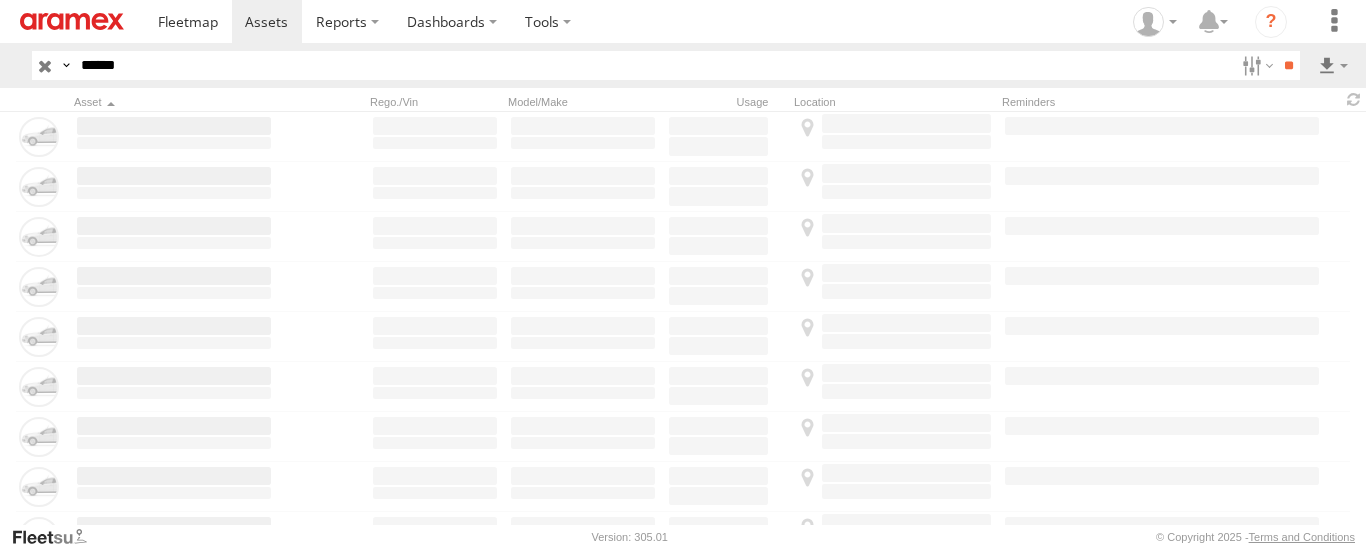 scroll, scrollTop: 0, scrollLeft: 0, axis: both 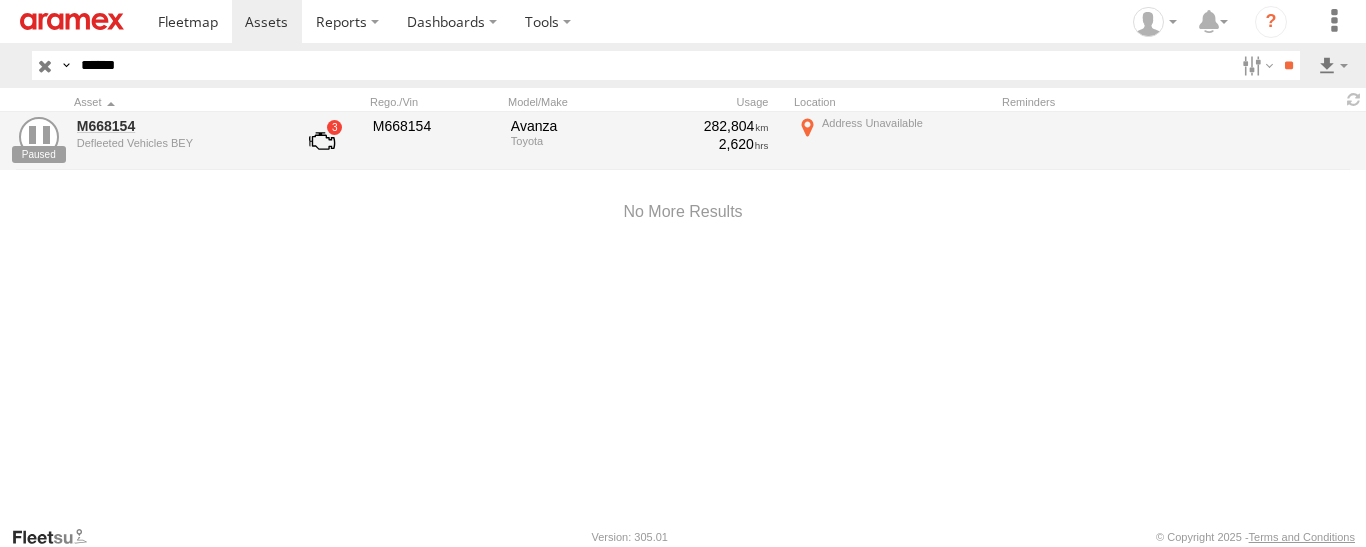 click on "******" at bounding box center [653, 65] 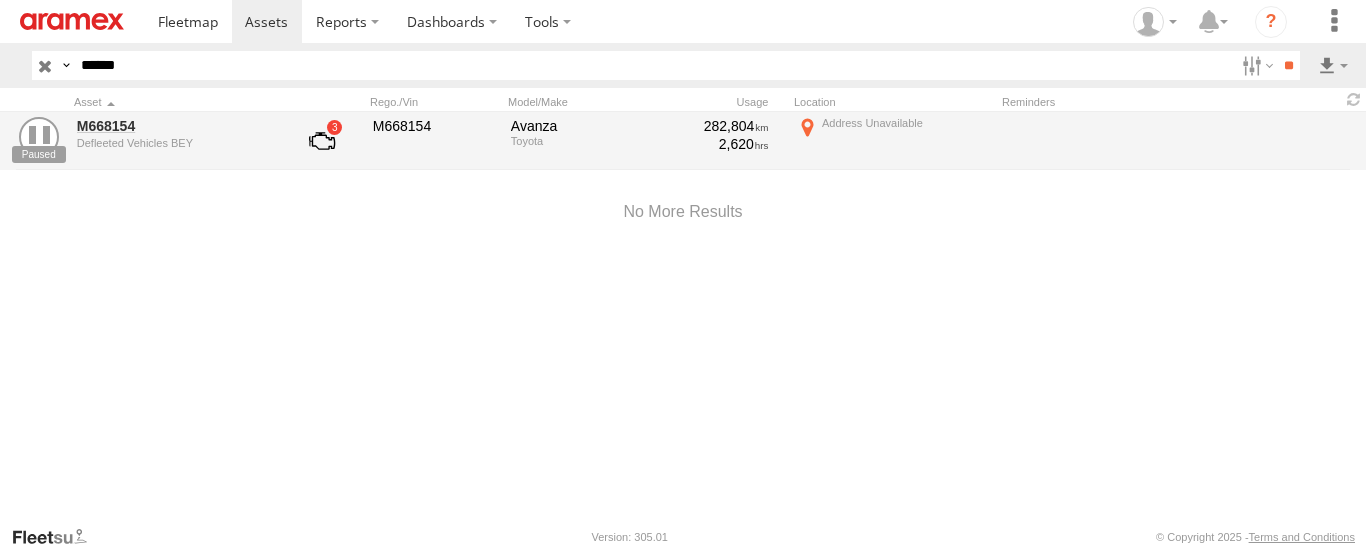 type on "******" 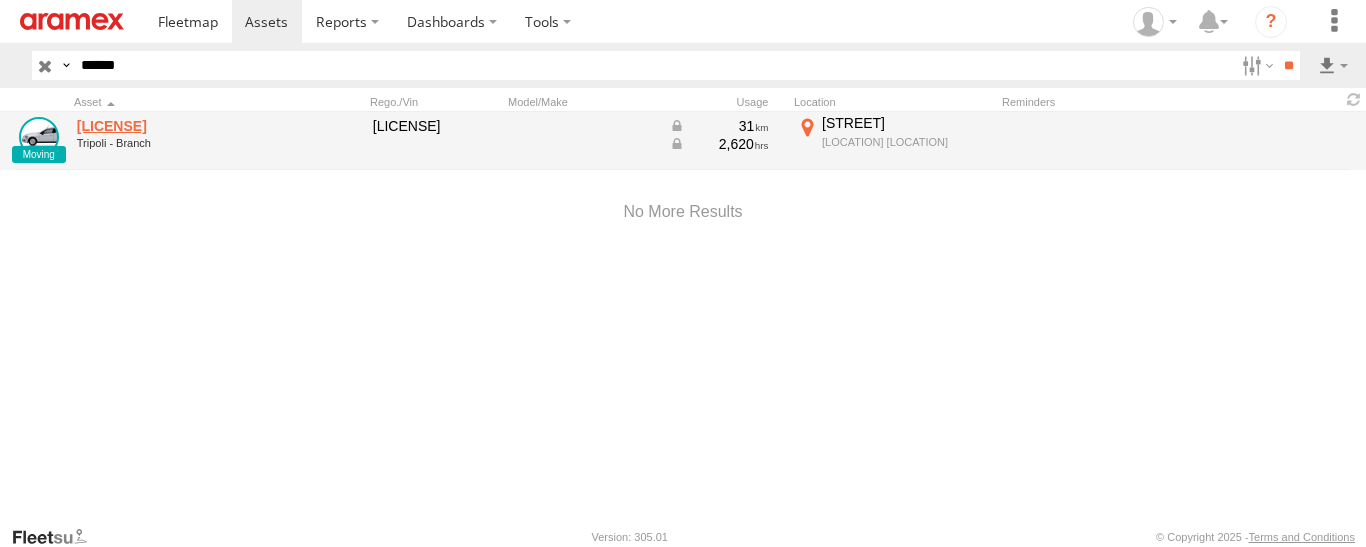 click on "[LICENSE]" at bounding box center [174, 126] 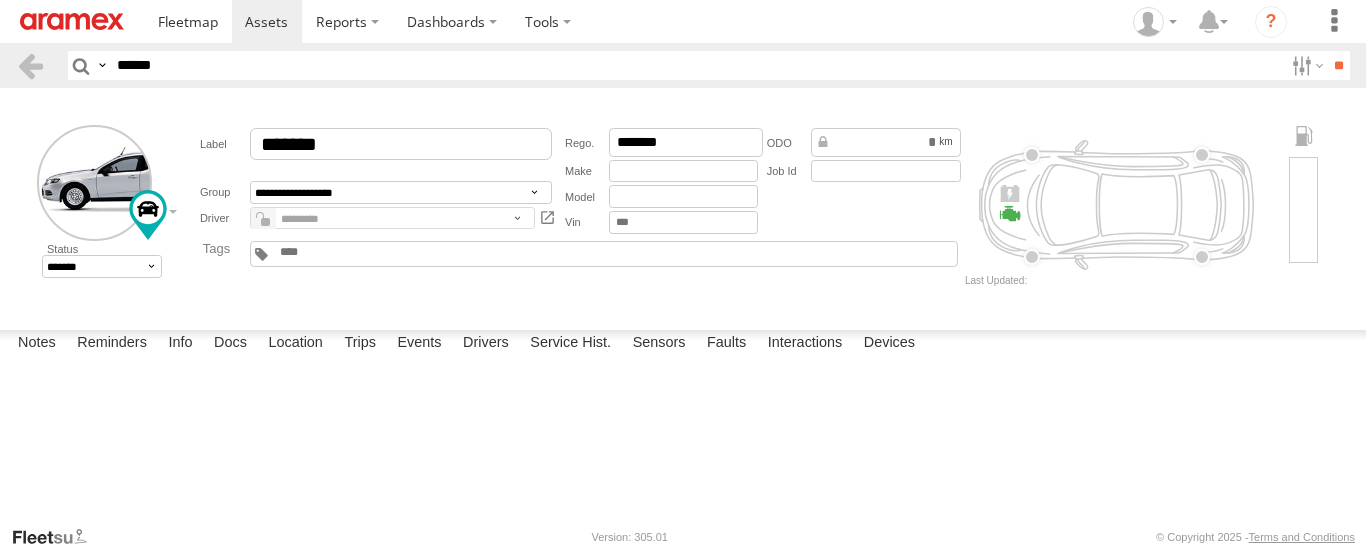 scroll, scrollTop: 0, scrollLeft: 0, axis: both 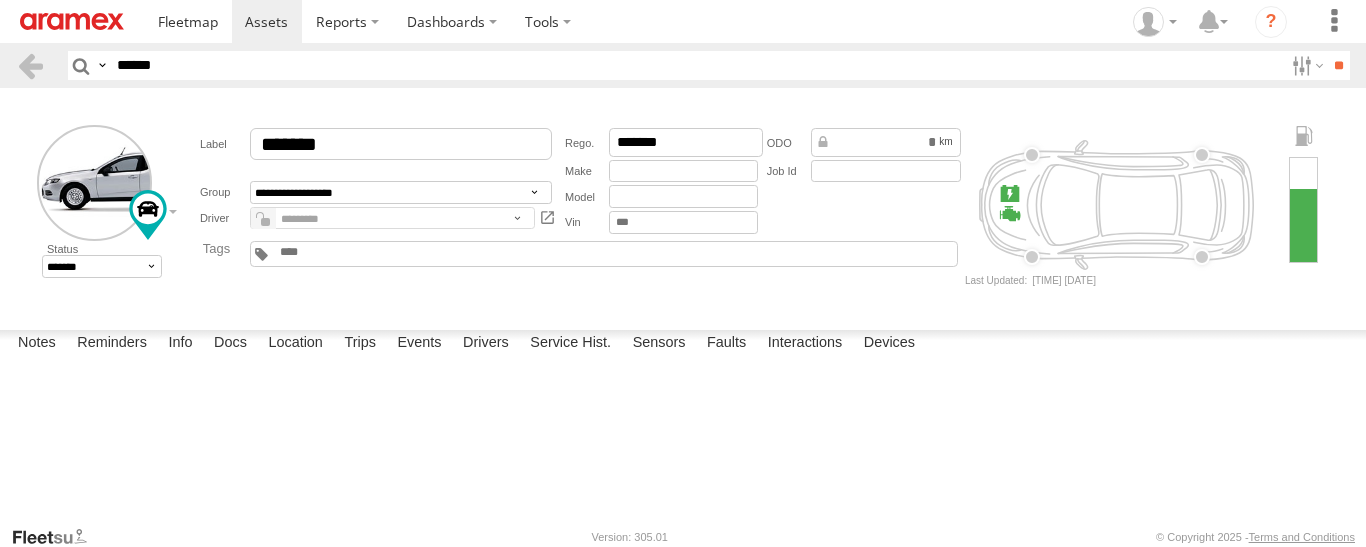 click on "Autonomous Bot BEY-Accounting BEY-Admin BEY-CMT BEY-CMT - Outlets BEY-Collectors BEY-ContactCenter BEY-Corporate BEY-CRM BEY-Crowdsource BEY-CS - US Embassy BEY-Customer Service BEY-Dedicated - Head Office BEY-DOM General BEY-DOM PersonalDel BEY-DOM Standard BEY-EXP General BEY-EXP Inbound BEY-EXP Inbound CC BEY-EXP Outbound BEY-Facilities BEY-Floater - Head Office BEY-Freight BEY-FRT - Air BEY-FRT - CnD BEY-FRT - Land BEY-FRT - Sea BEY-FRT General BEY-GC Freight BEY-GC General BEY-Heavy BEY-HR BEY-IT BEY-Linehaul - Bekaa Area BEY-Linehaul - Head Office BEY-LOC - Mar Roukoz BEY-LOC Airport BEY-LOC Beirut BEY-LOC Clemenceau BEY-LOC Free Zone BEY-LOC OPS Building BEY-LOC Saida BEY-LOC Tripoli BEY-LOG Jamalon BEY-Logistics BEY-Management BEY-Normal - Bekaa Area BEY-Normal - Head Office BEY-Normal - North Area BEY-Normal - South Area BEY-Ops EXP & DOM BEY-Ops General BEY-Regional" at bounding box center [604, 254] 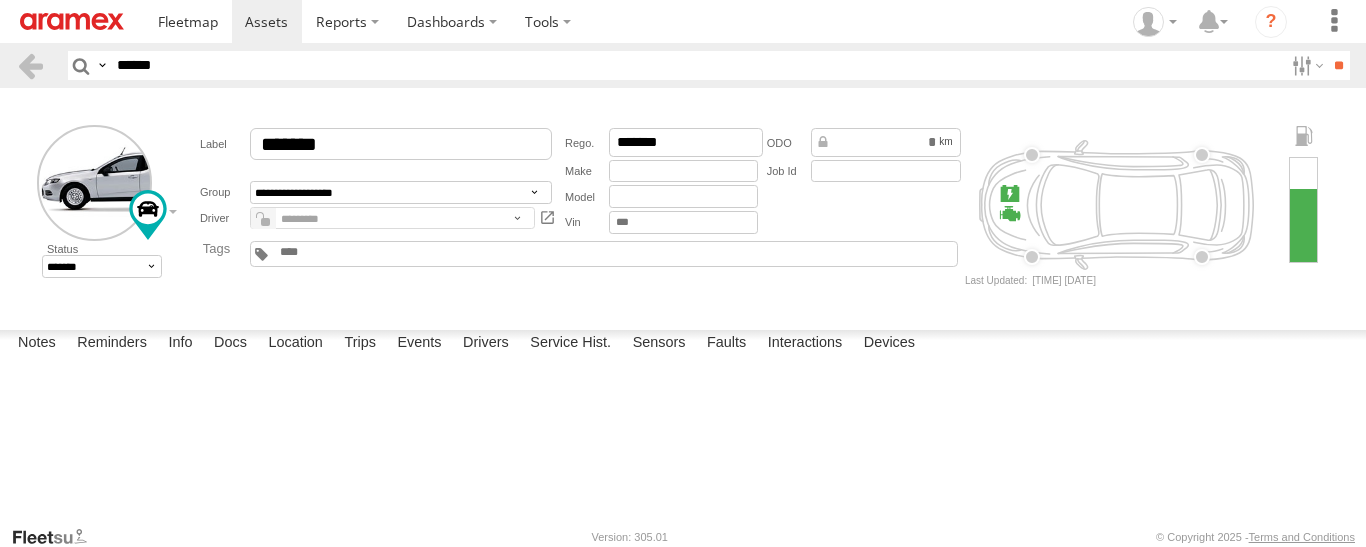 type 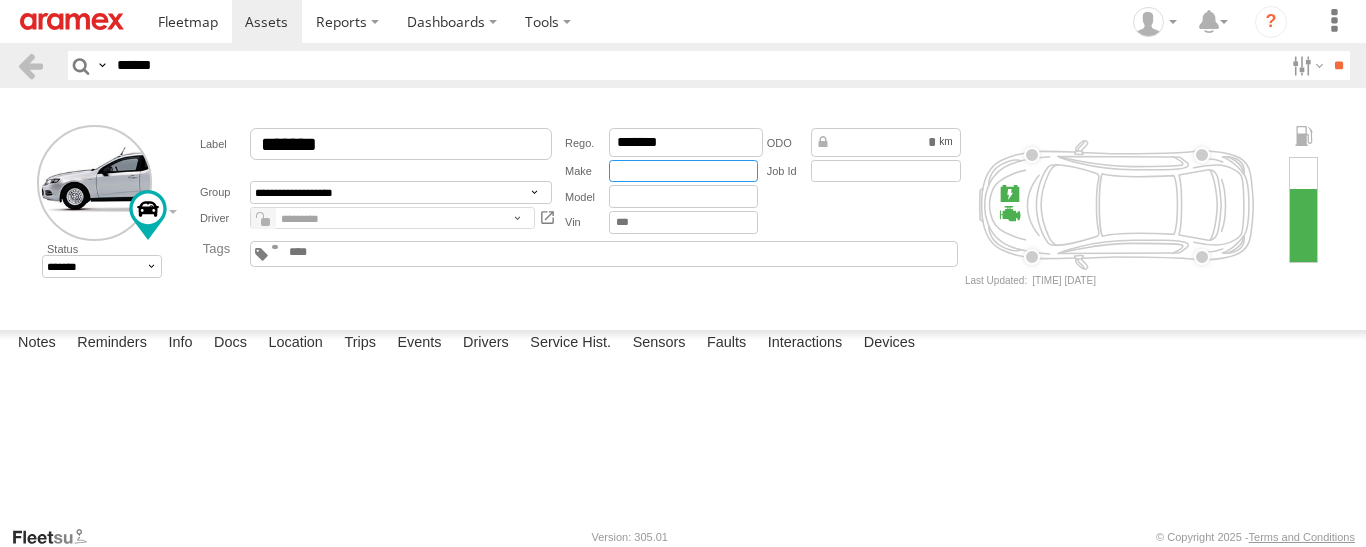 click at bounding box center (683, 171) 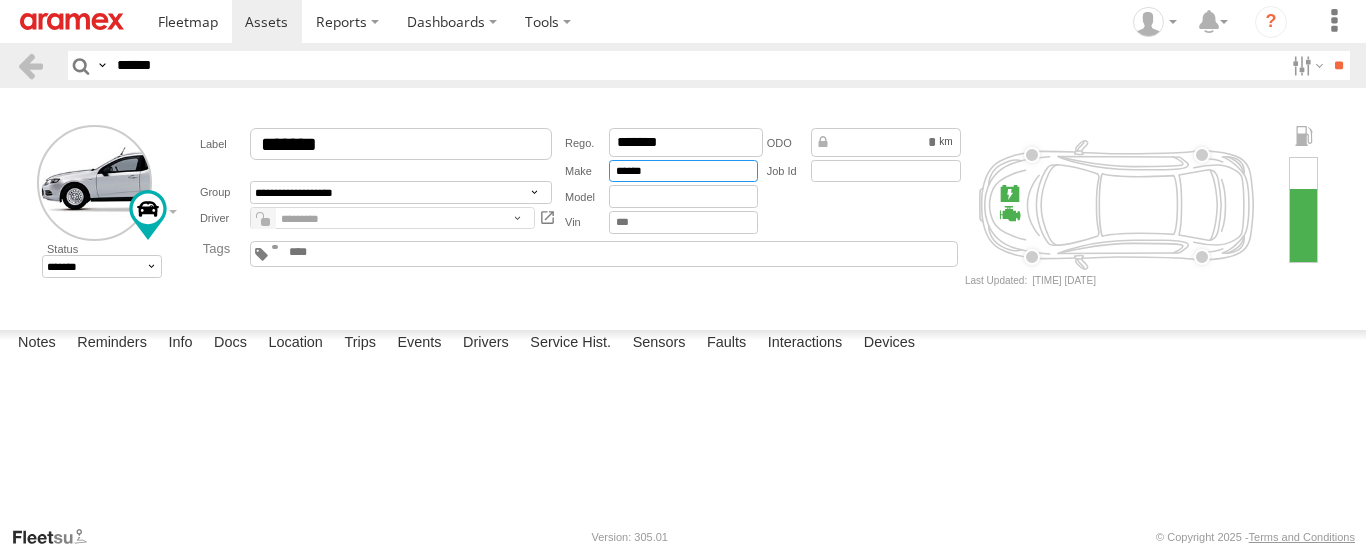click on "******" at bounding box center [683, 171] 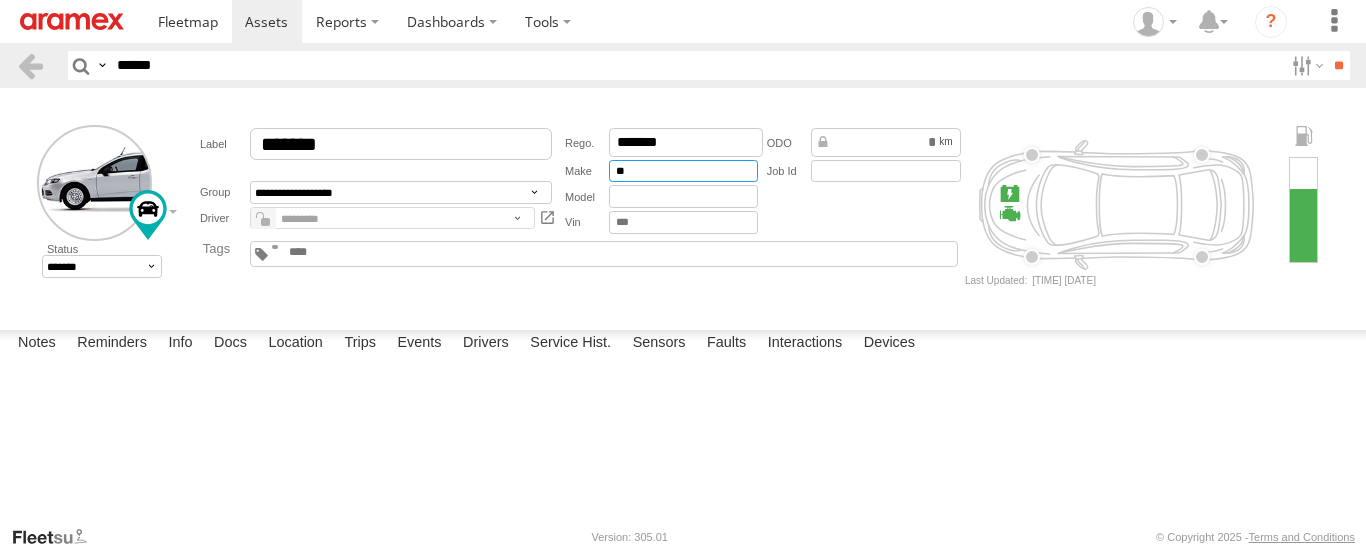 type on "*******" 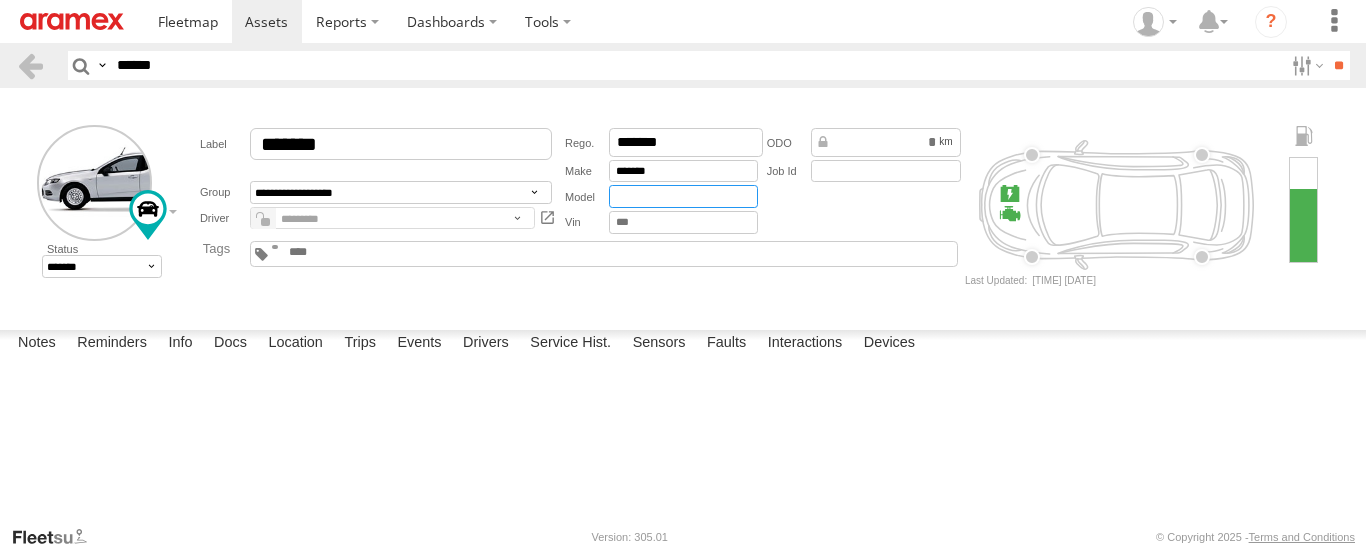 click at bounding box center [683, 196] 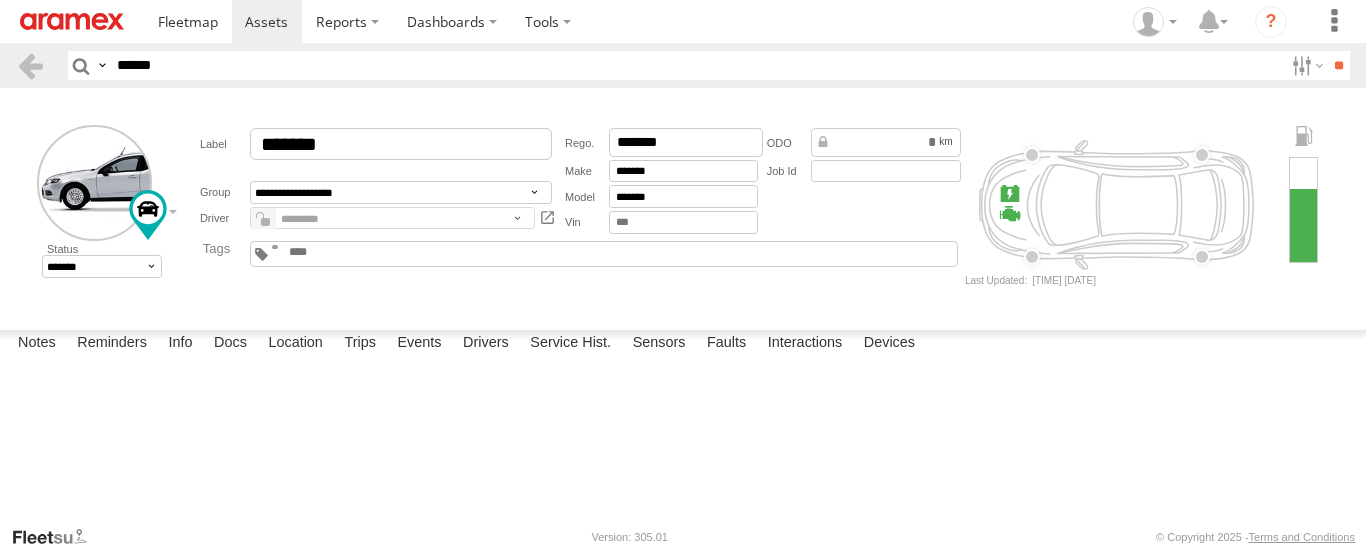 click on "Date/Time
Type
Note
Status" at bounding box center [0, 0] 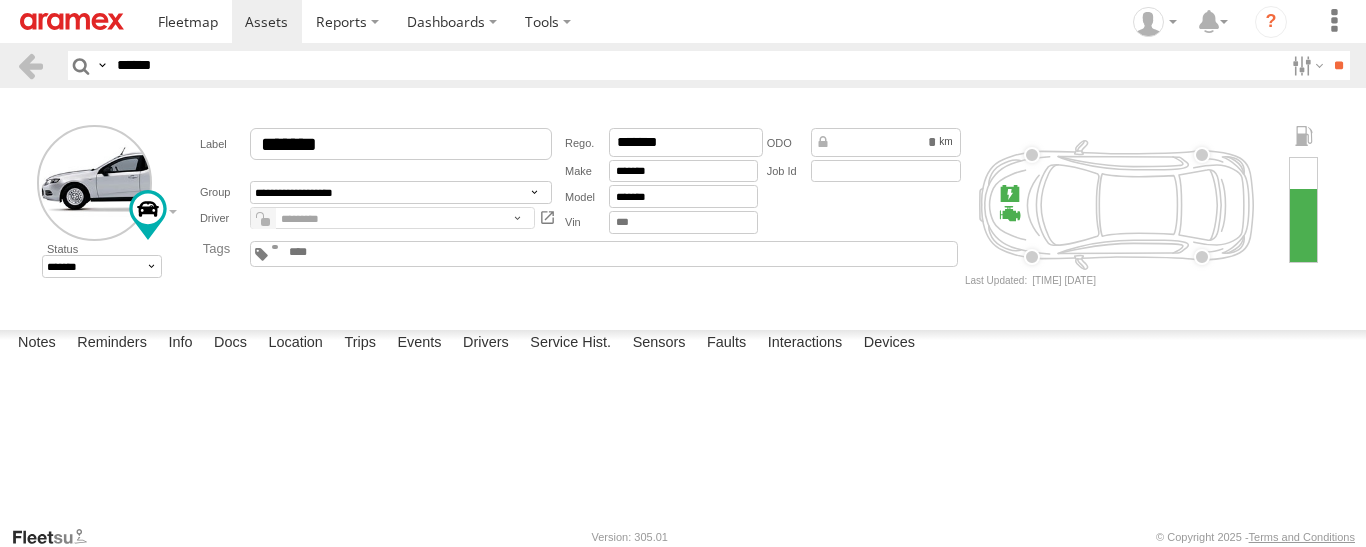 click at bounding box center [0, 0] 